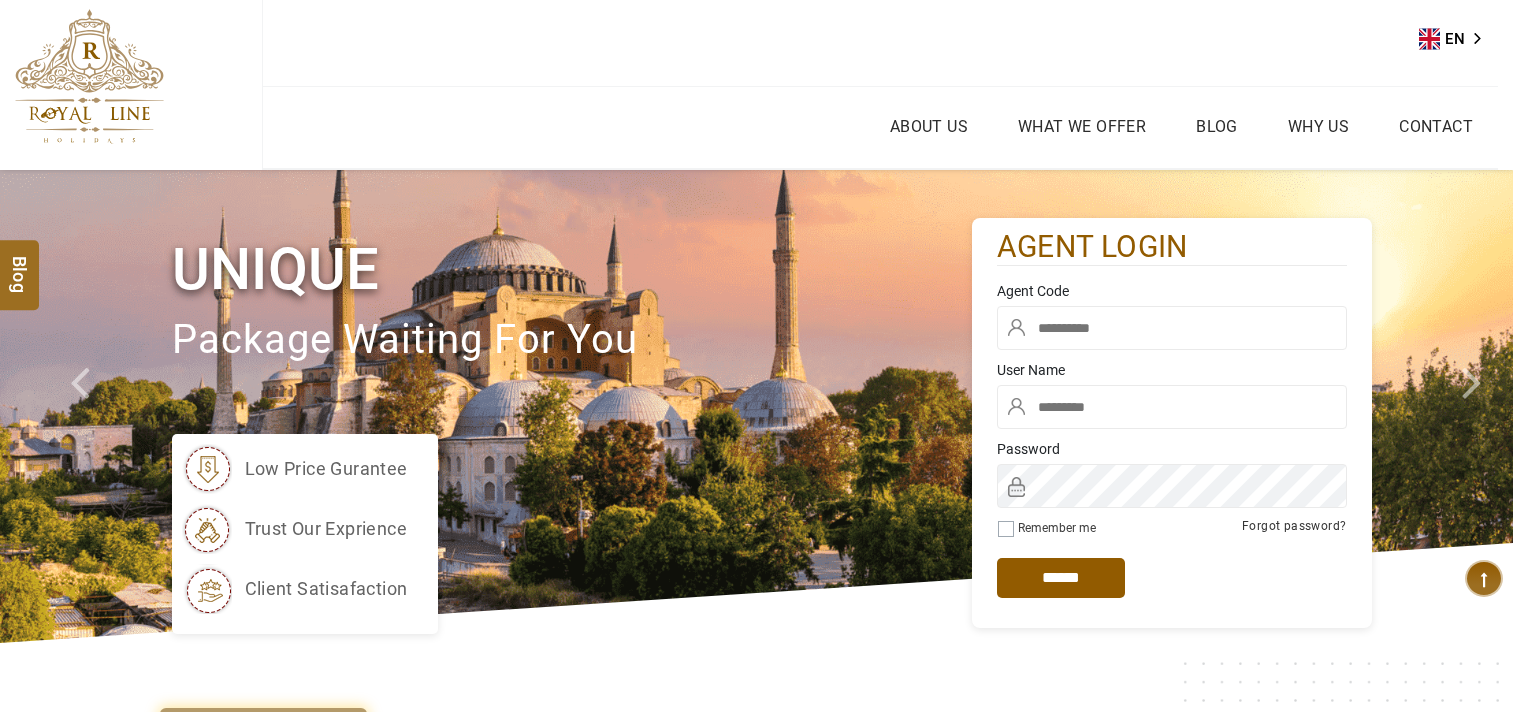 scroll, scrollTop: 0, scrollLeft: 0, axis: both 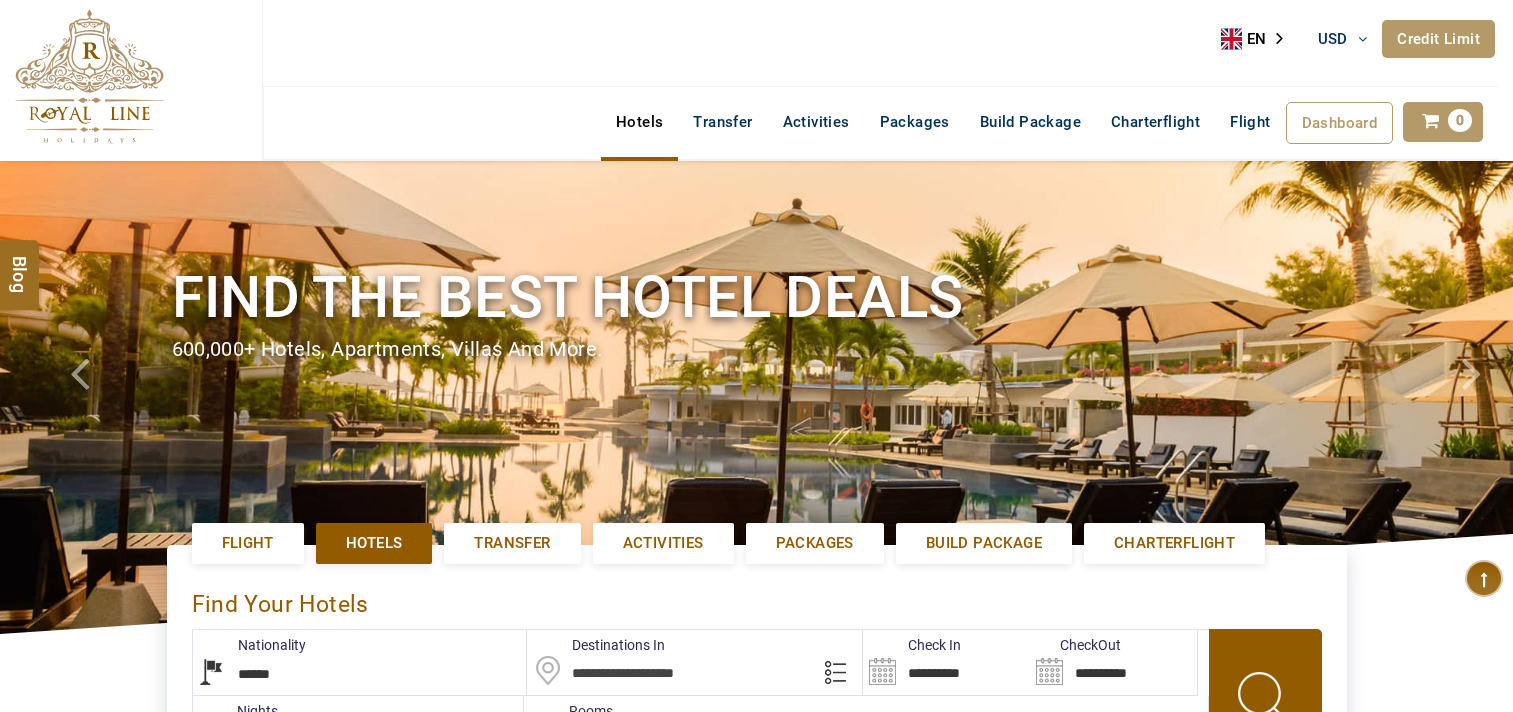 select on "******" 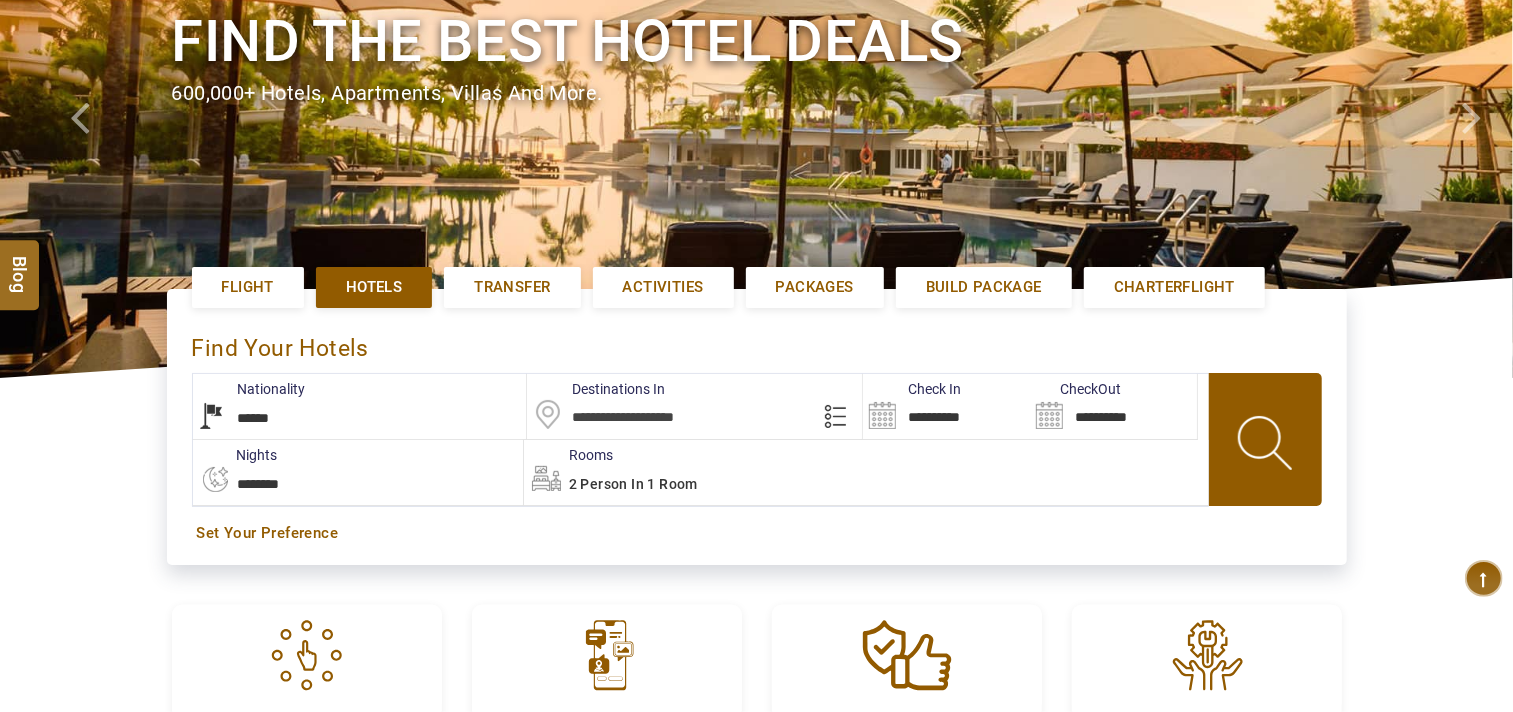 scroll, scrollTop: 333, scrollLeft: 0, axis: vertical 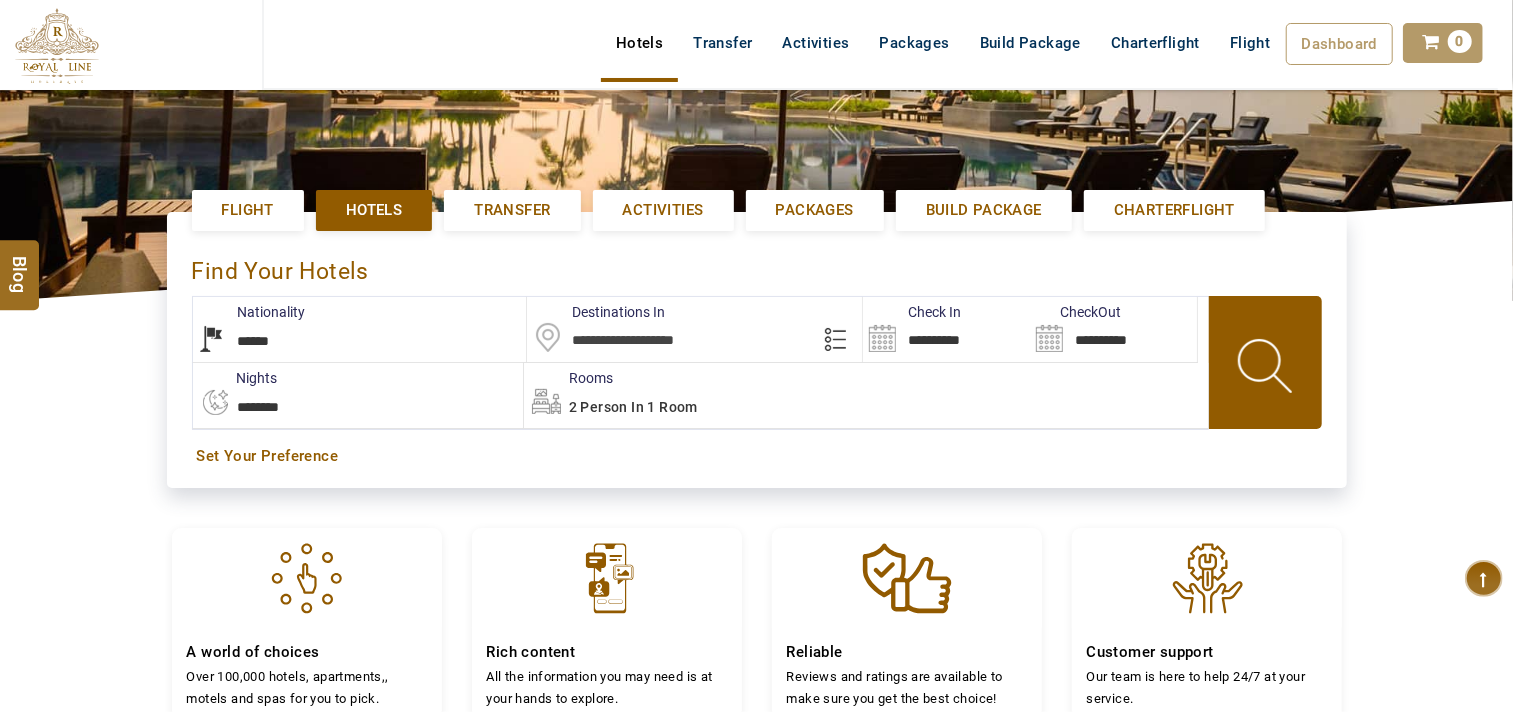 click on "**********" at bounding box center [360, 329] 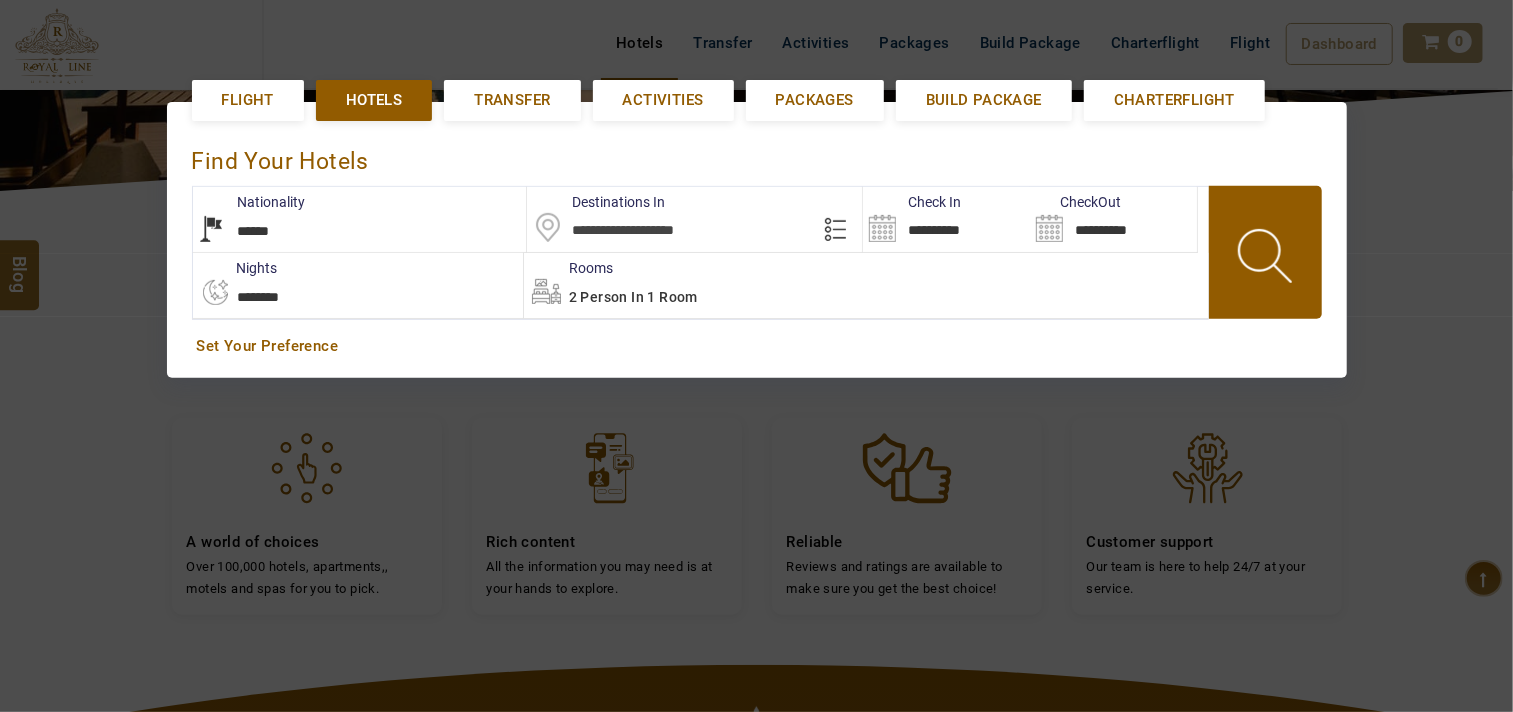 scroll, scrollTop: 461, scrollLeft: 0, axis: vertical 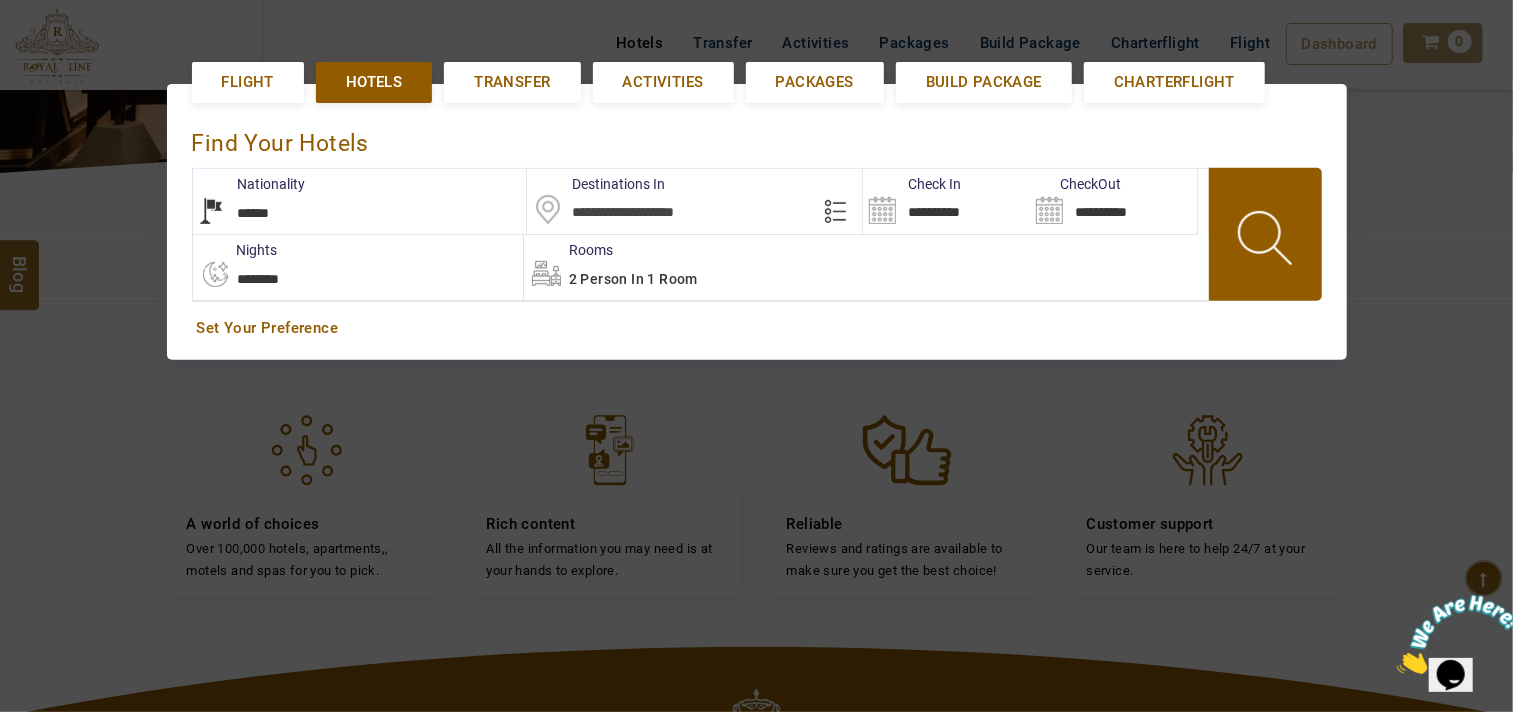 click at bounding box center [756, 356] 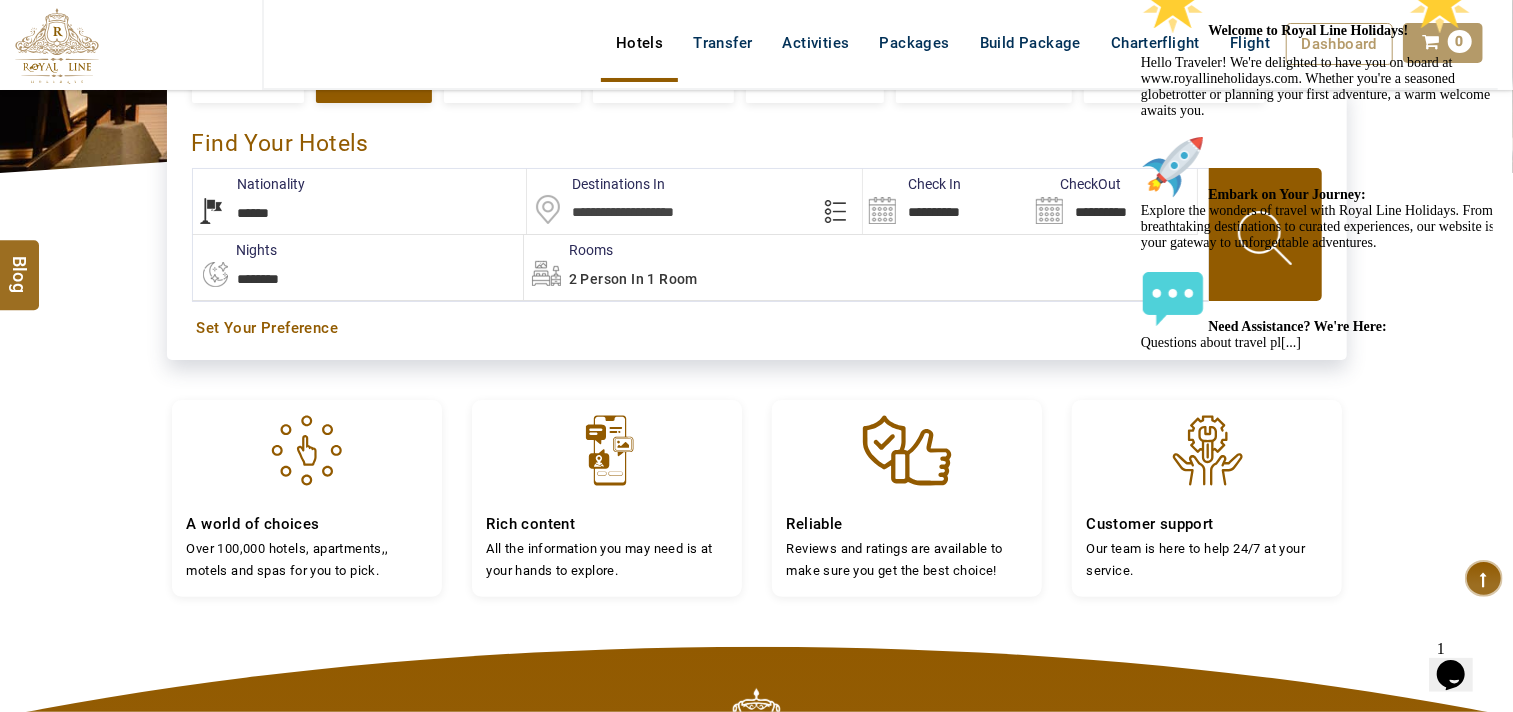 click on "Welcome to Royal Line Holidays!  Hello Traveler! We're delighted to have you on board at www.royallineholidays.com. Whether you're a seasoned globetrotter or planning your first adventure, a warm welcome awaits you.   Embark on Your Journey: Explore the wonders of travel with Royal Line Holidays. From breathtaking destinations to curated experiences, our website is your gateway to unforgettable adventures.   Need Assistance? We're Here: Questions about travel pl[...]" at bounding box center (1320, 162) 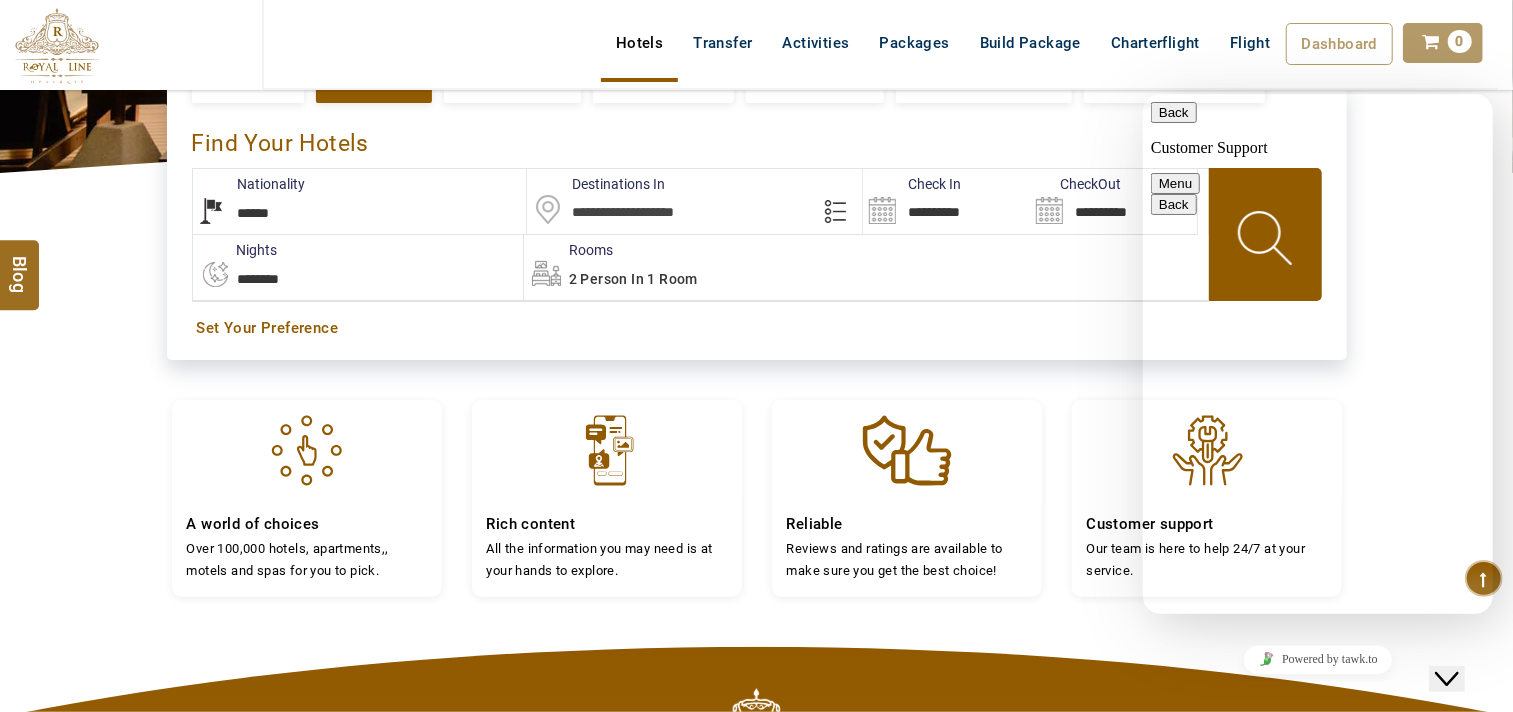 scroll, scrollTop: 262, scrollLeft: 0, axis: vertical 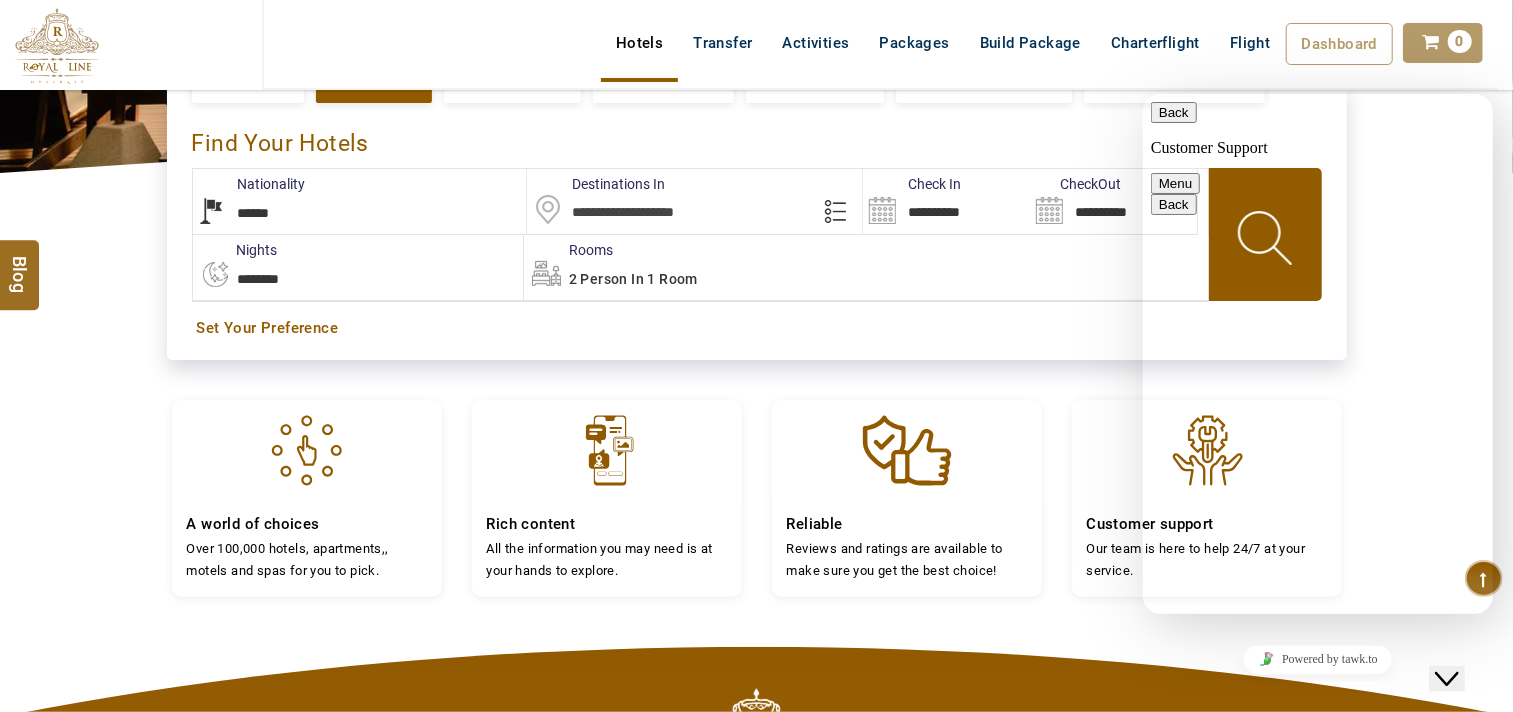 click on "Menu" at bounding box center [1174, 182] 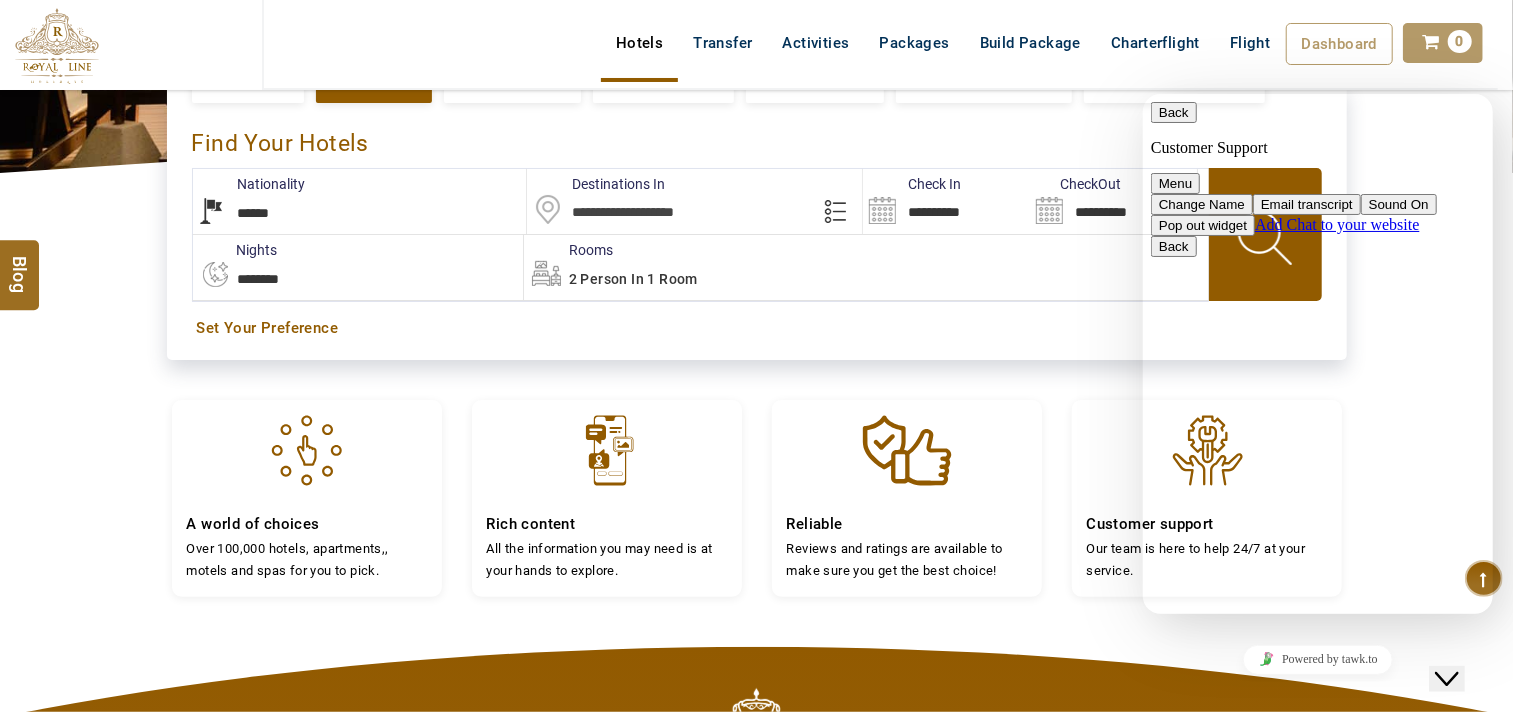 click on "Back" at bounding box center (1173, 111) 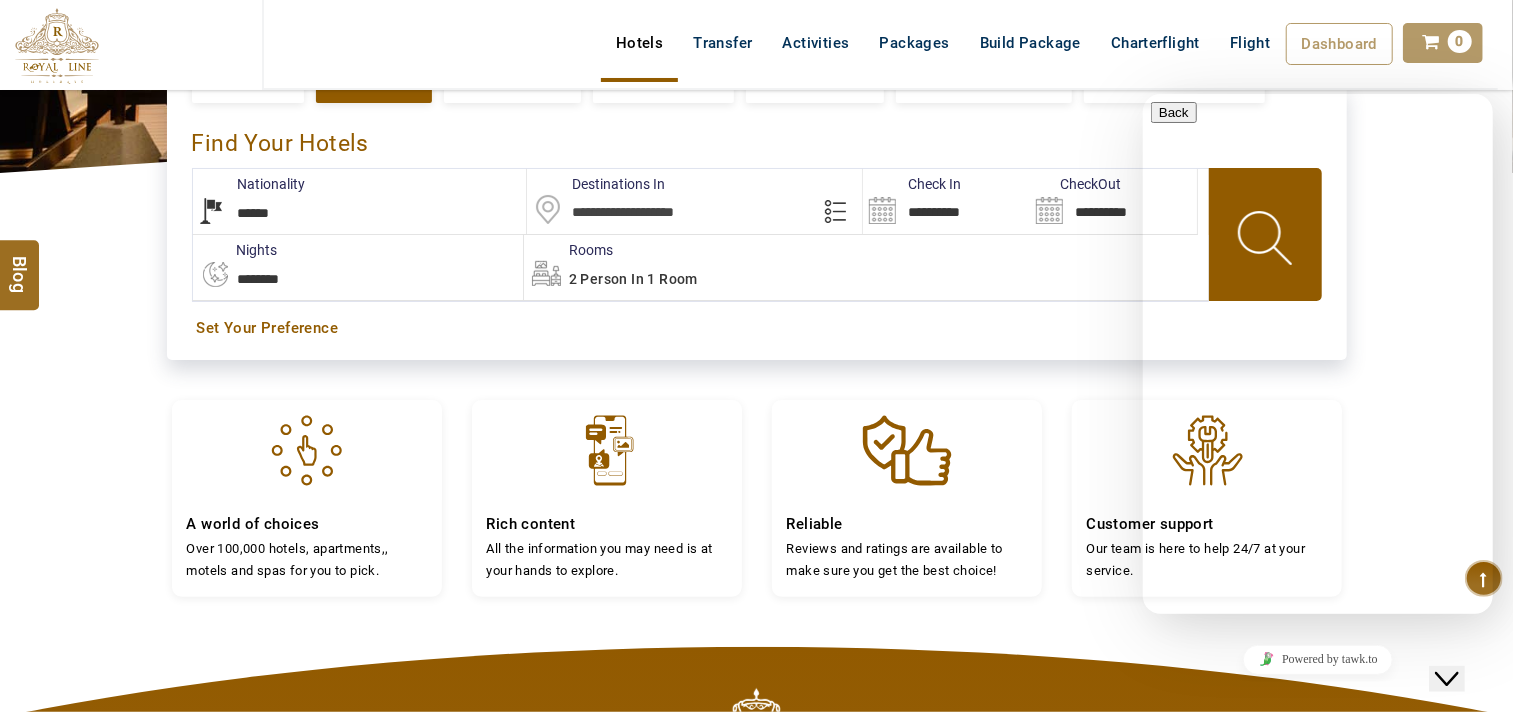 click on "**********" at bounding box center (757, 221) 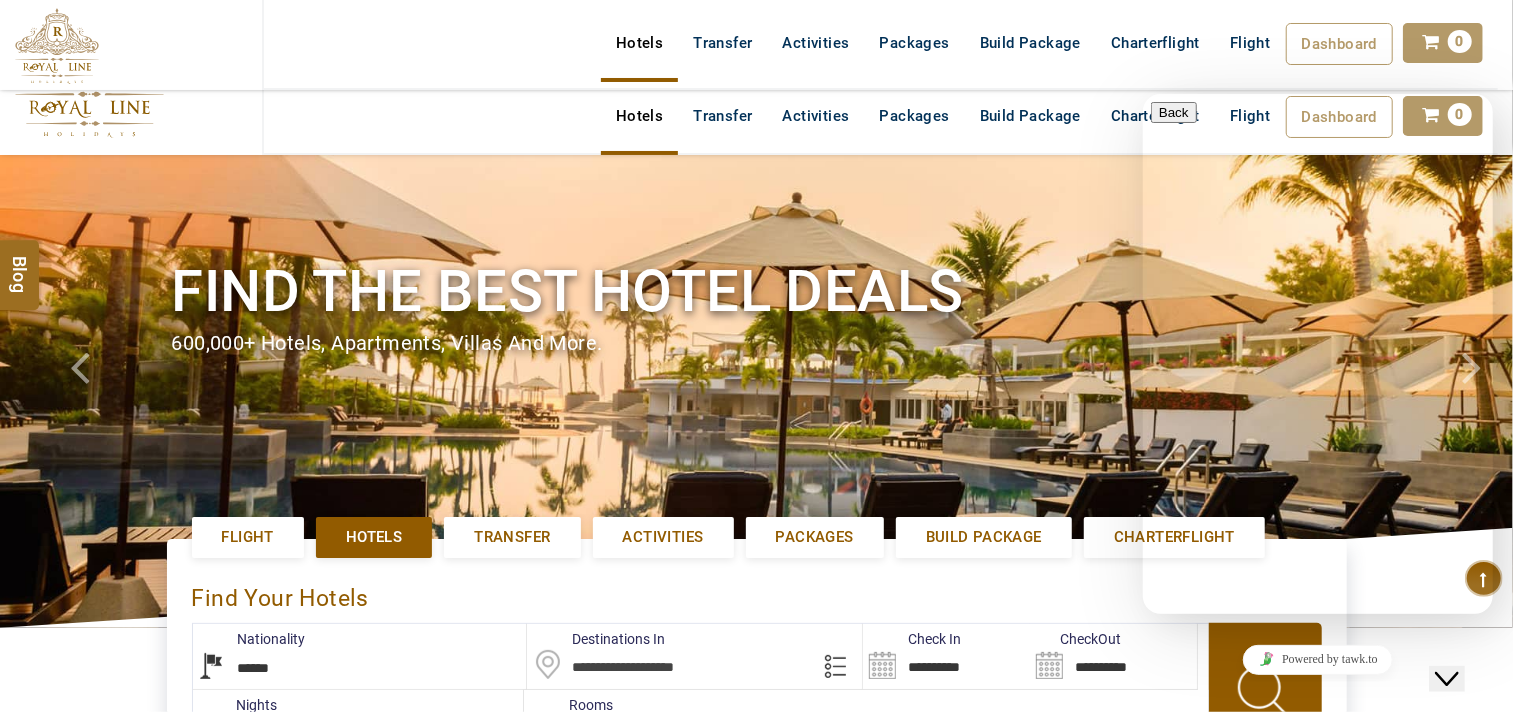 scroll, scrollTop: 0, scrollLeft: 0, axis: both 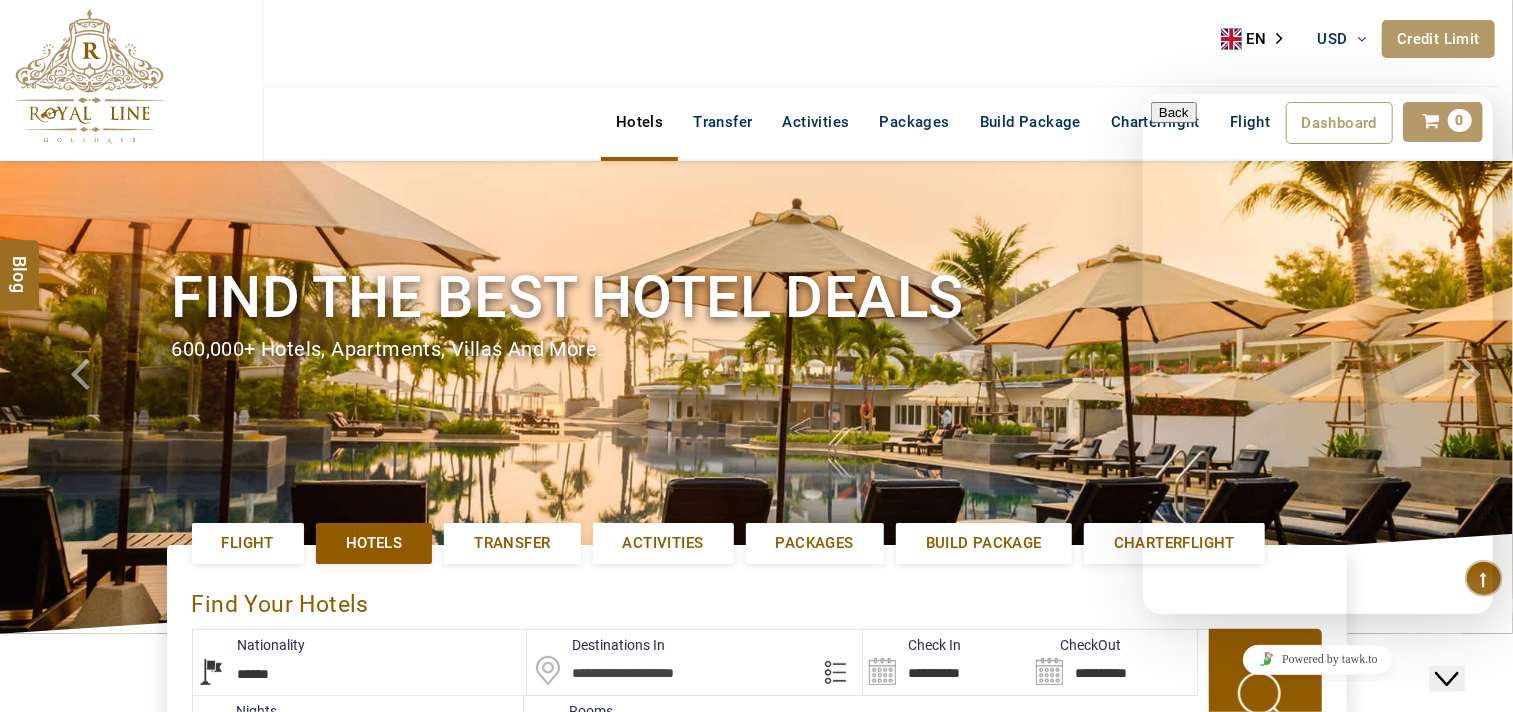 click on "ROYAL LINE HOLIDAYS DMC USD AED  AED EUR  € USD  $ INR  ₹ THB  ฿ IDR  Rp BHD  BHD TRY  ₺ Credit Limit EN HE AR ES PT ZH Helpline
+971 [PHONE] Register Now +971 [PHONE] [EMAIL]" at bounding box center (880, 43) 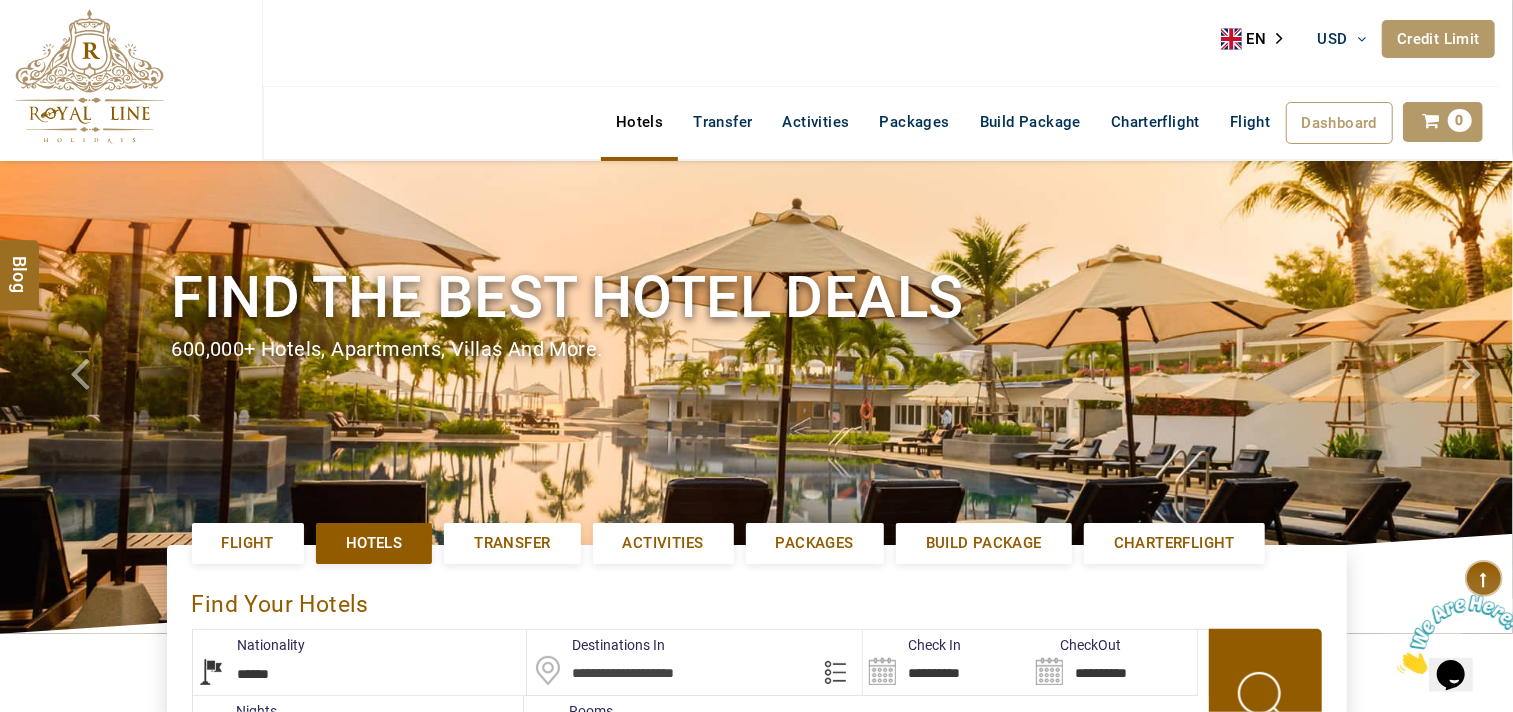click at bounding box center [1396, 667] 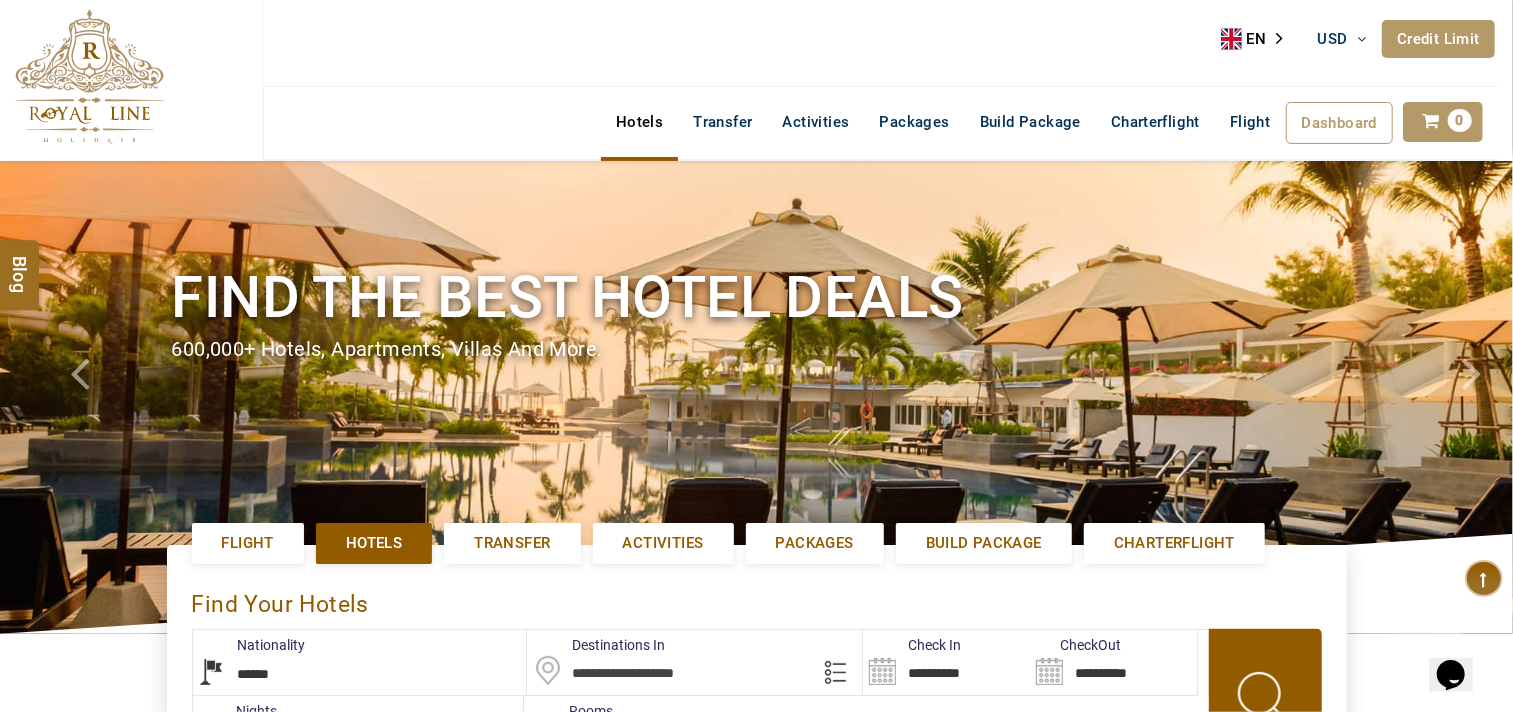 click at bounding box center (1484, 578) 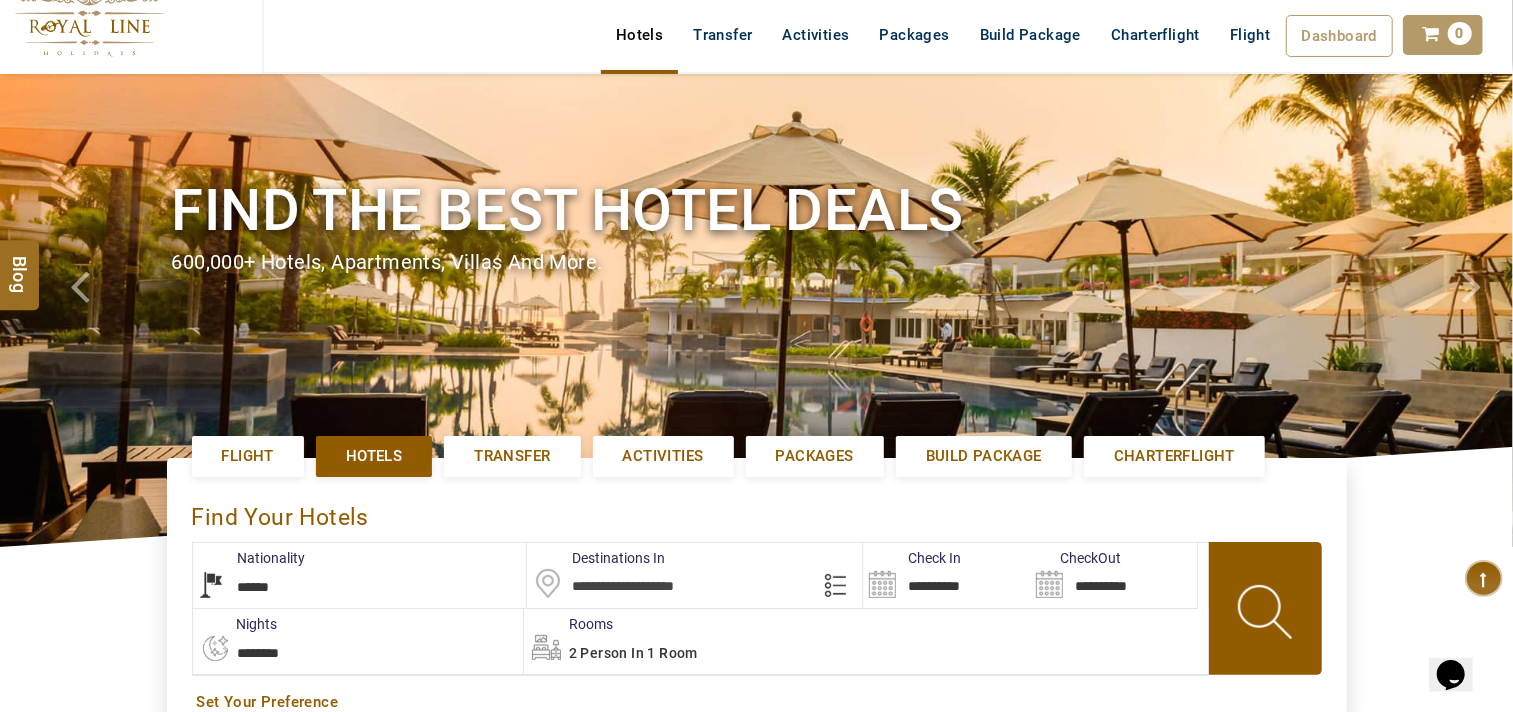 scroll, scrollTop: 222, scrollLeft: 0, axis: vertical 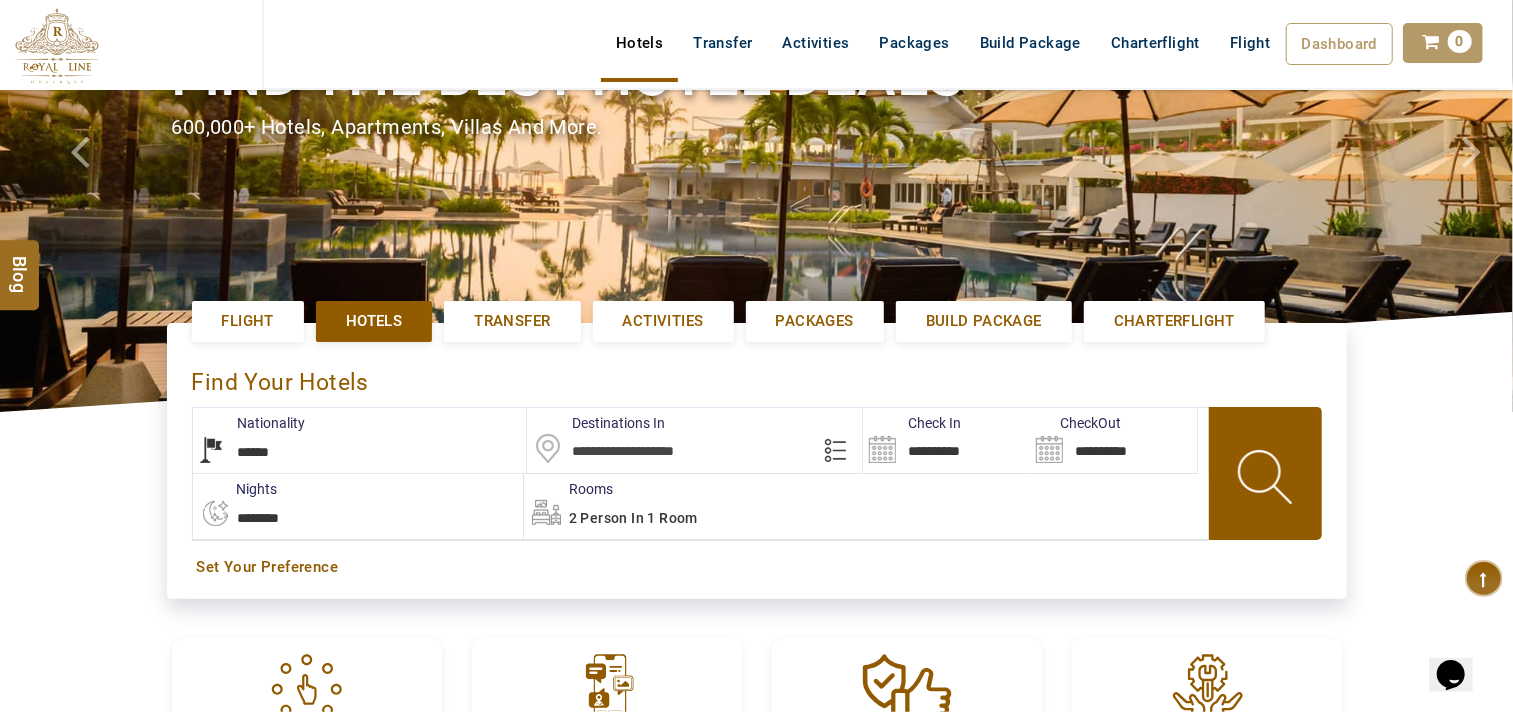 click at bounding box center [694, 440] 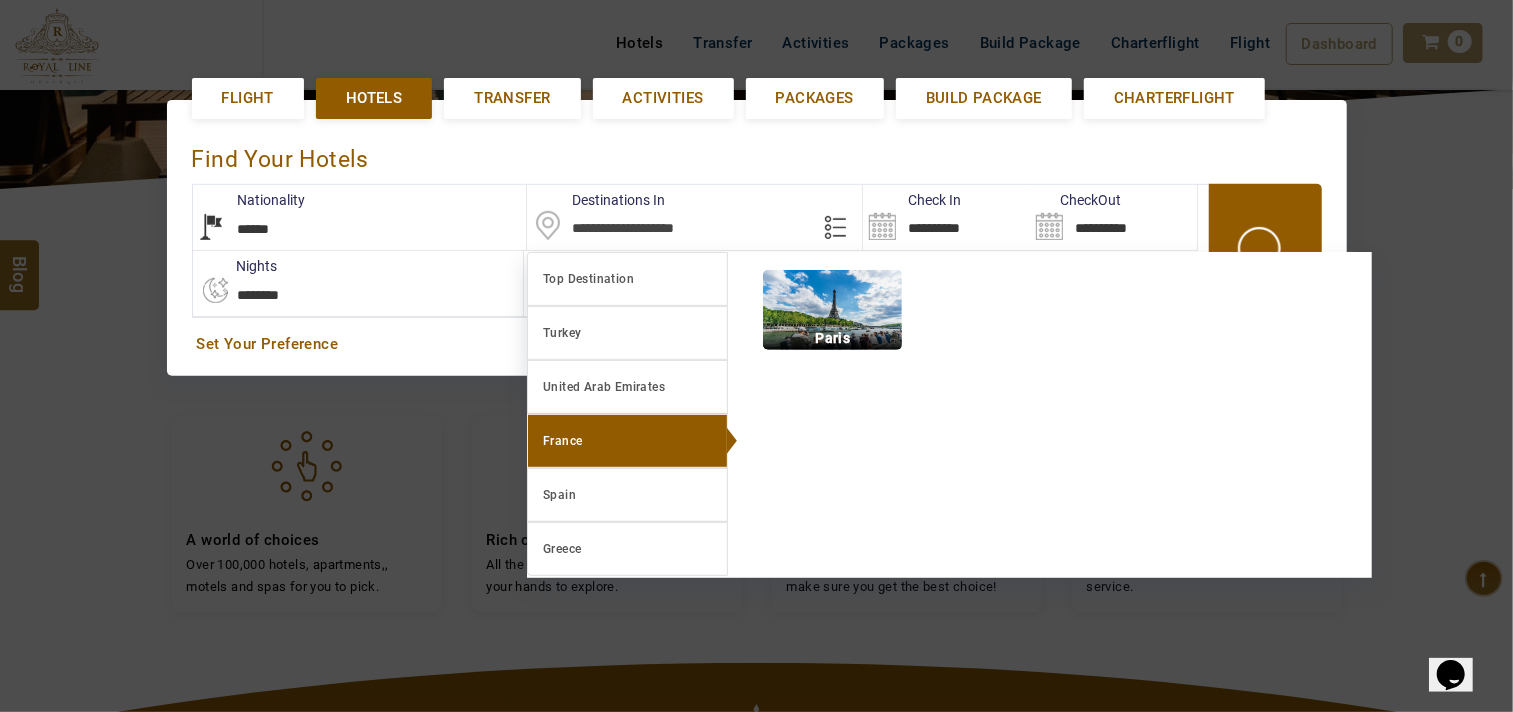 scroll, scrollTop: 461, scrollLeft: 0, axis: vertical 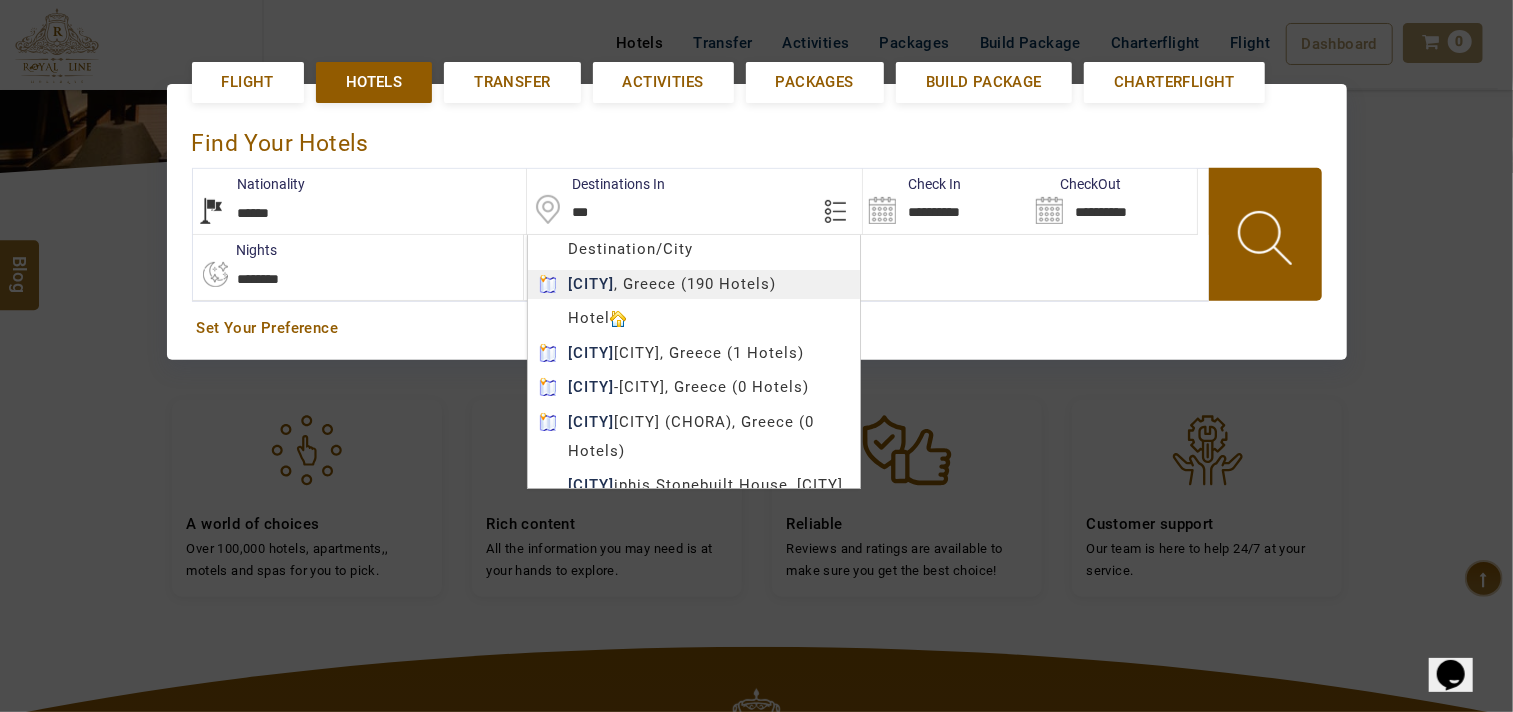 type on "***" 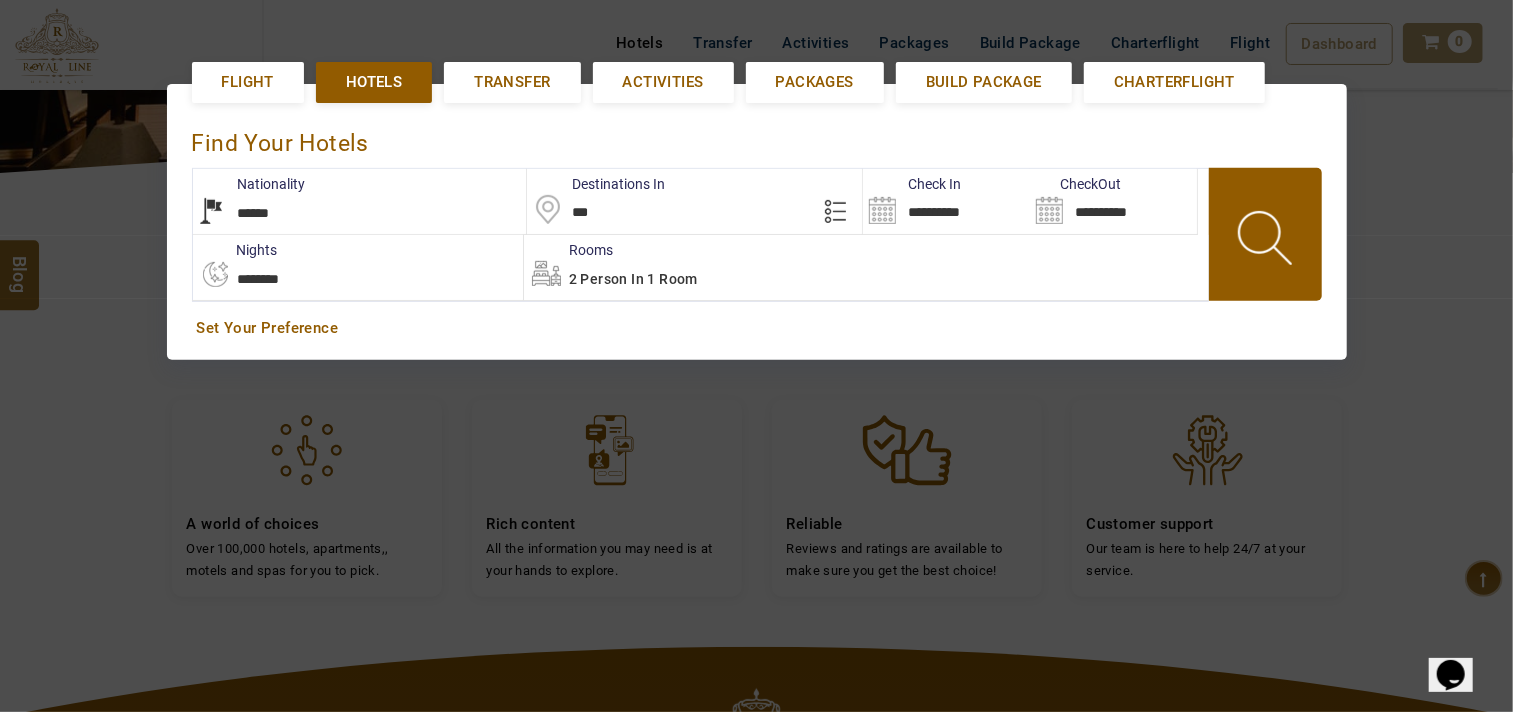 click on "ROYAL LINE HOLIDAYS DMC USD AED  AED EUR  € USD  $ INR  ₹ THB  ฿ IDR  Rp BHD  BHD TRY  ₺ Credit Limit EN HE AR ES PT ZH Helpline
+971 [PHONE] Register Now +971 [PHONE] [EMAIL] About Us What we Offer Blog Why Us Contact Hotels  Transfer Activities Packages Build Package Charterflight Flight Dashboard My Profile My Booking My Reports My Quotation Sign Out 0 Points Redeem Now To Redeem 5587 Points Future Points  [POSTAL_CODE]   Points Deposit Deposit Limit USD 44.02 Used USD 0.00 Available USD 44.02 Credit Limit Credit Limit USD 90000.00 70% Complete Used USD 85668.00 Available USD 4332.00 Setting  Looks like you haven't added anything to your cart yet Countinue Shopping ****** Please Wait.. Blog demo
Remember me Forgot
password? LOG IN Don't have an account?   Register Now My Booking View/ Print/Cancel Your Booking without Signing in Submit demo
In A Few Moment, You Will Be Celebrating Best Hotel options galore ! Check In   CheckOut Rooms ***" at bounding box center (756, 355) 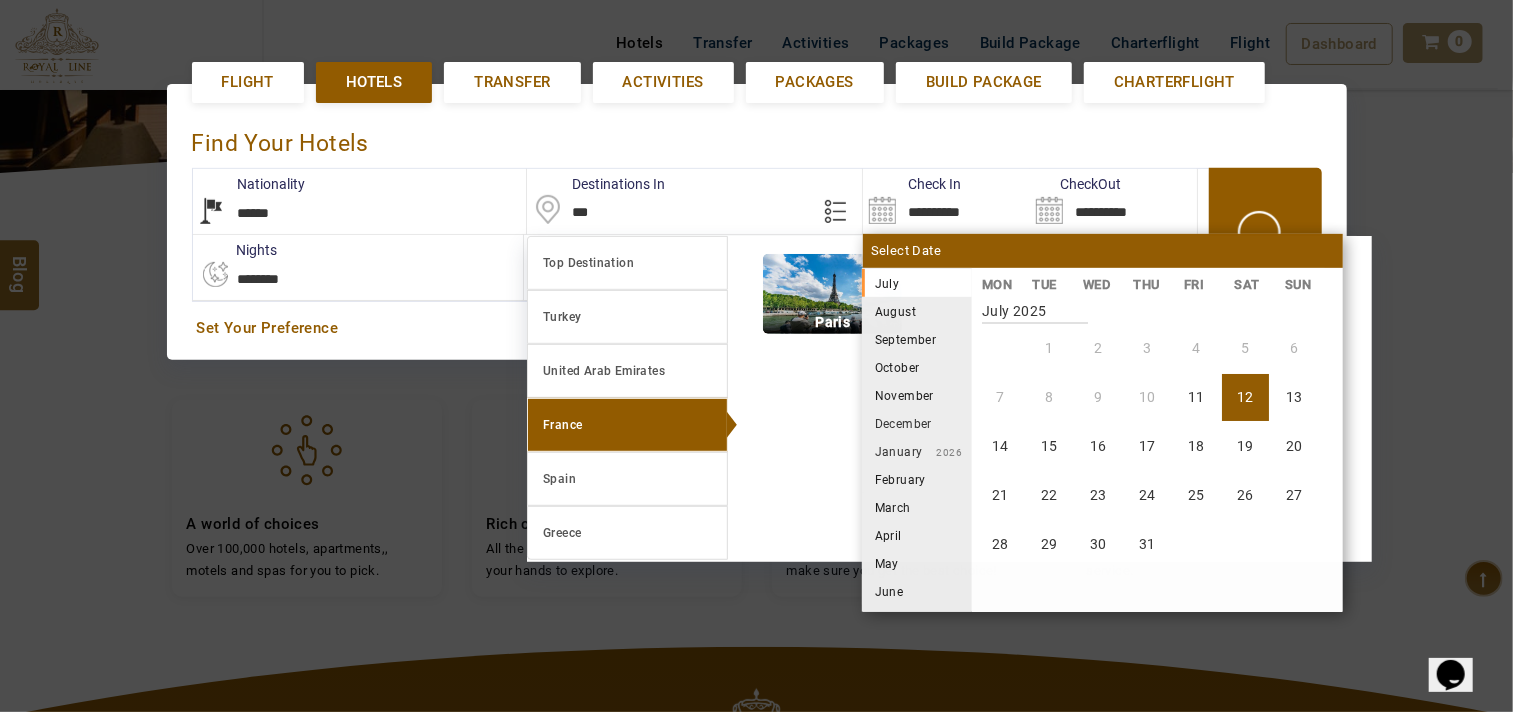 click on "**********" at bounding box center (946, 201) 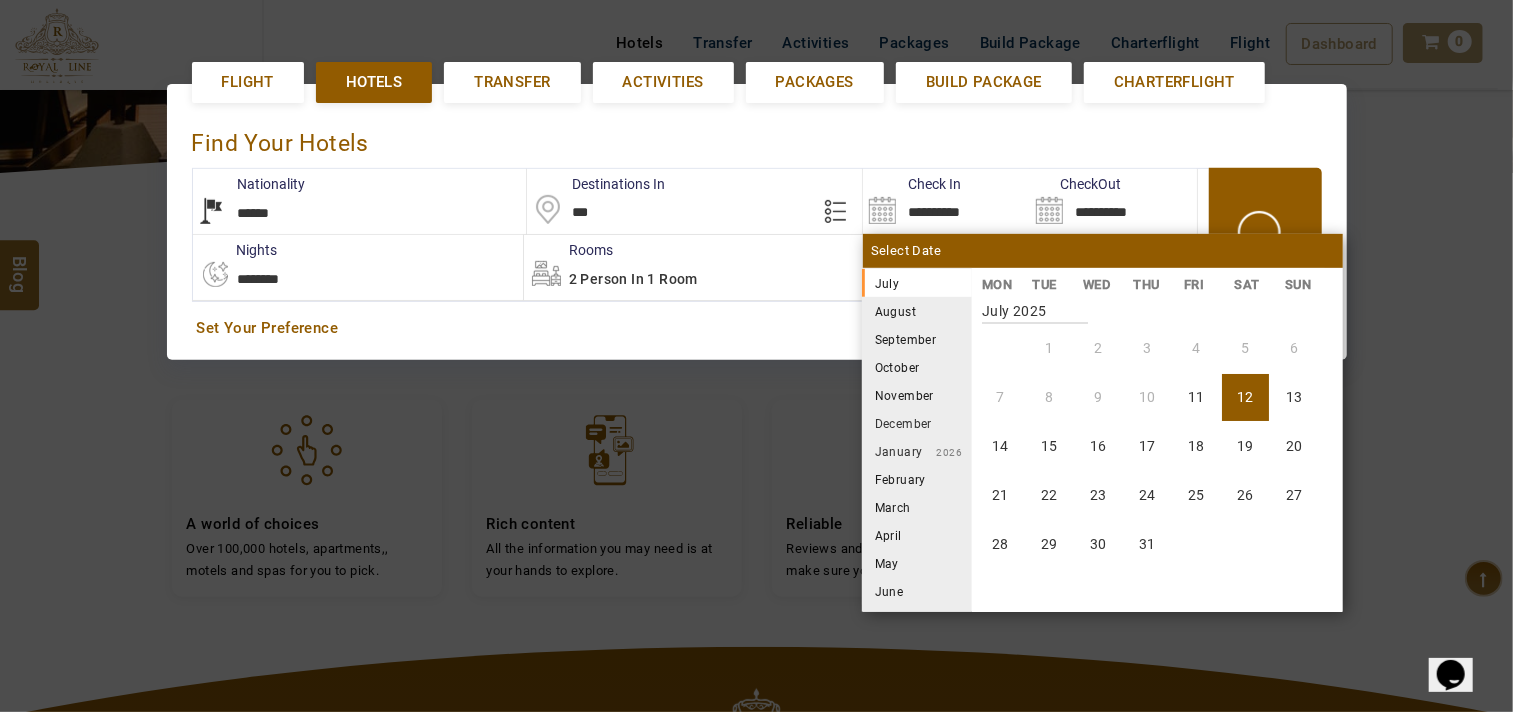 click on "August" at bounding box center [917, 311] 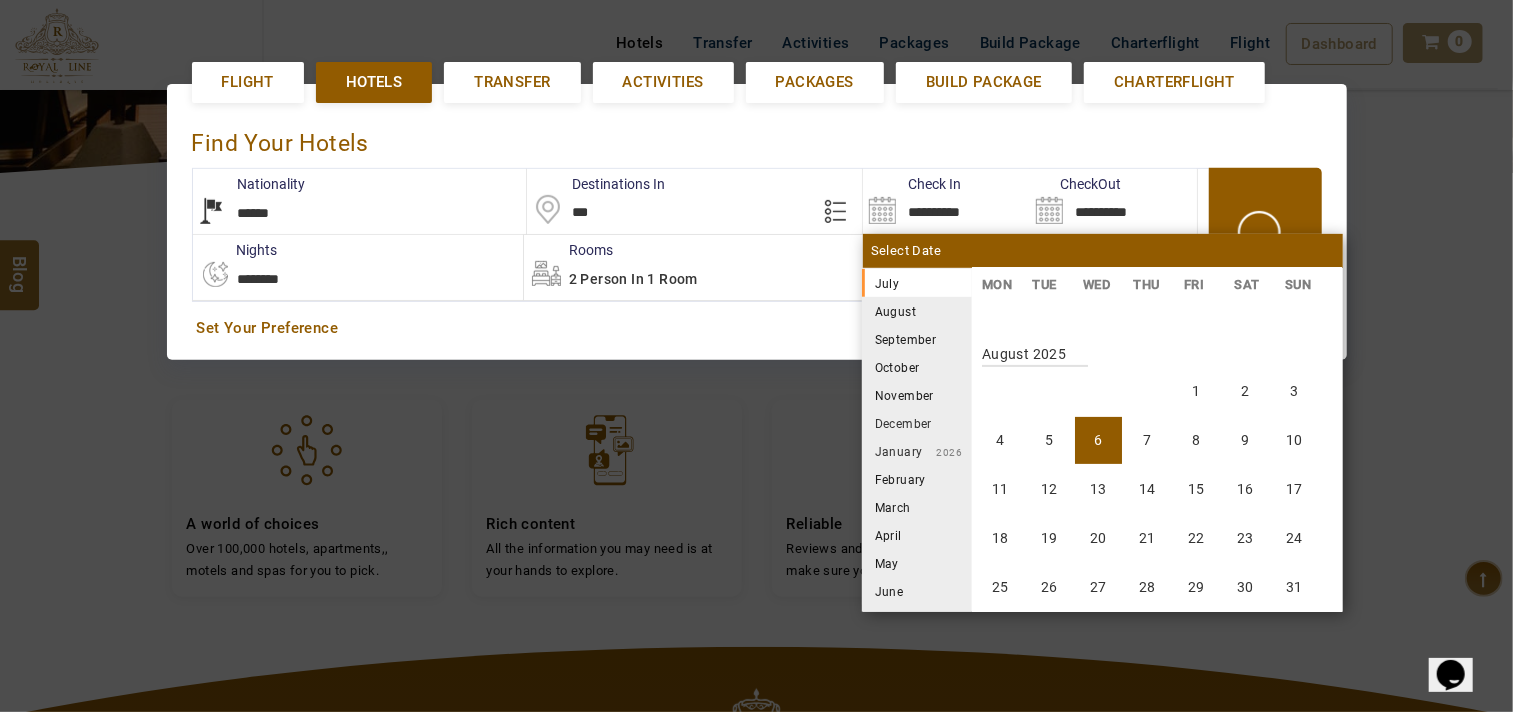 scroll, scrollTop: 370, scrollLeft: 0, axis: vertical 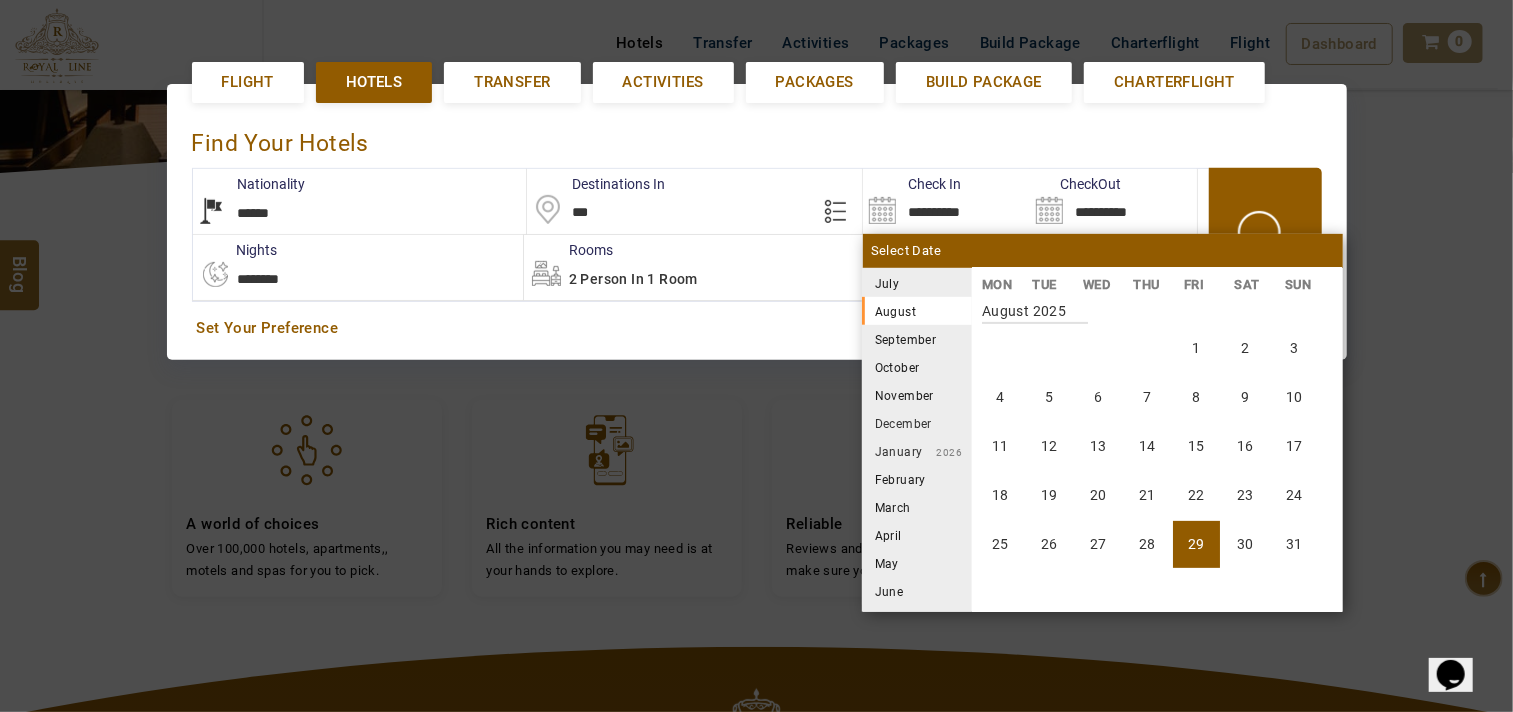click on "29" at bounding box center (1196, 544) 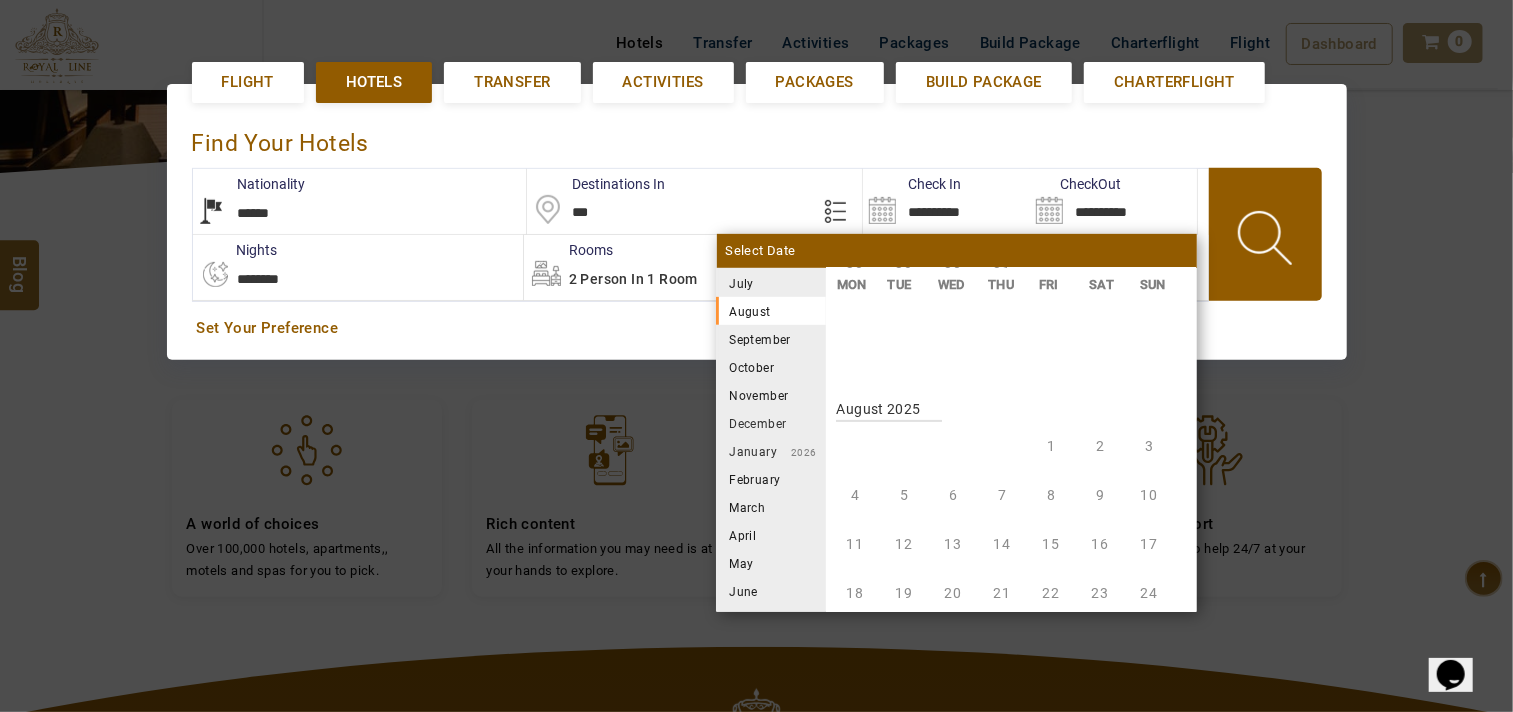 scroll, scrollTop: 370, scrollLeft: 0, axis: vertical 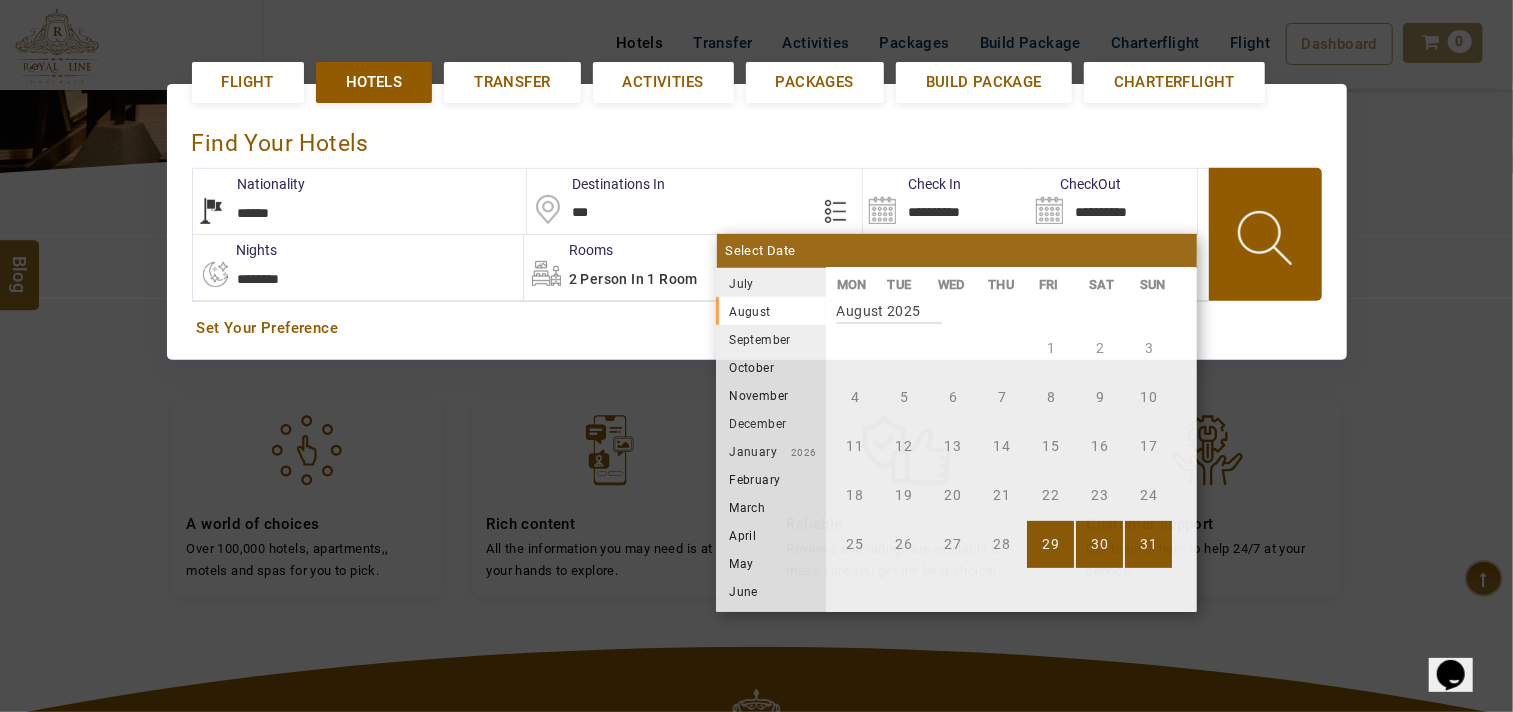 click on "31" at bounding box center [1148, 544] 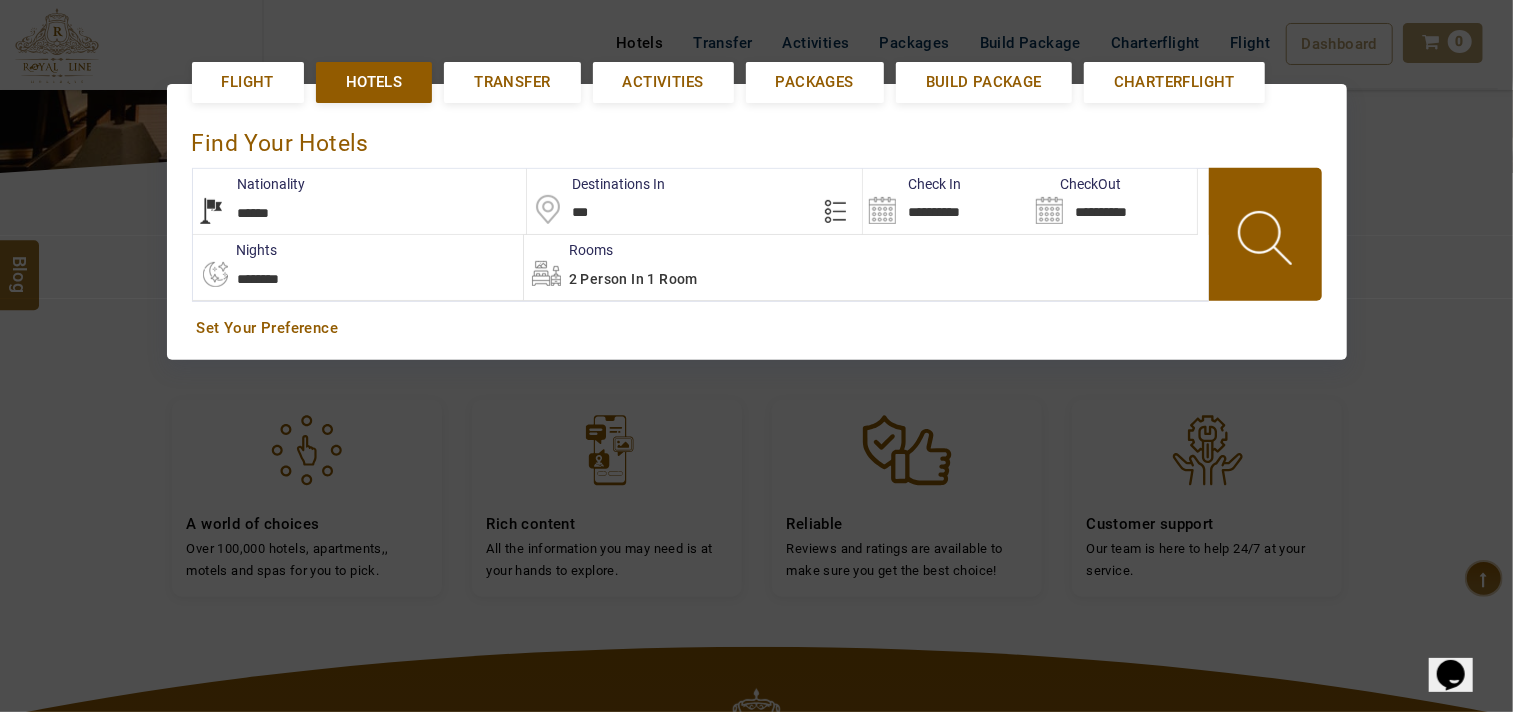 click at bounding box center (1267, 241) 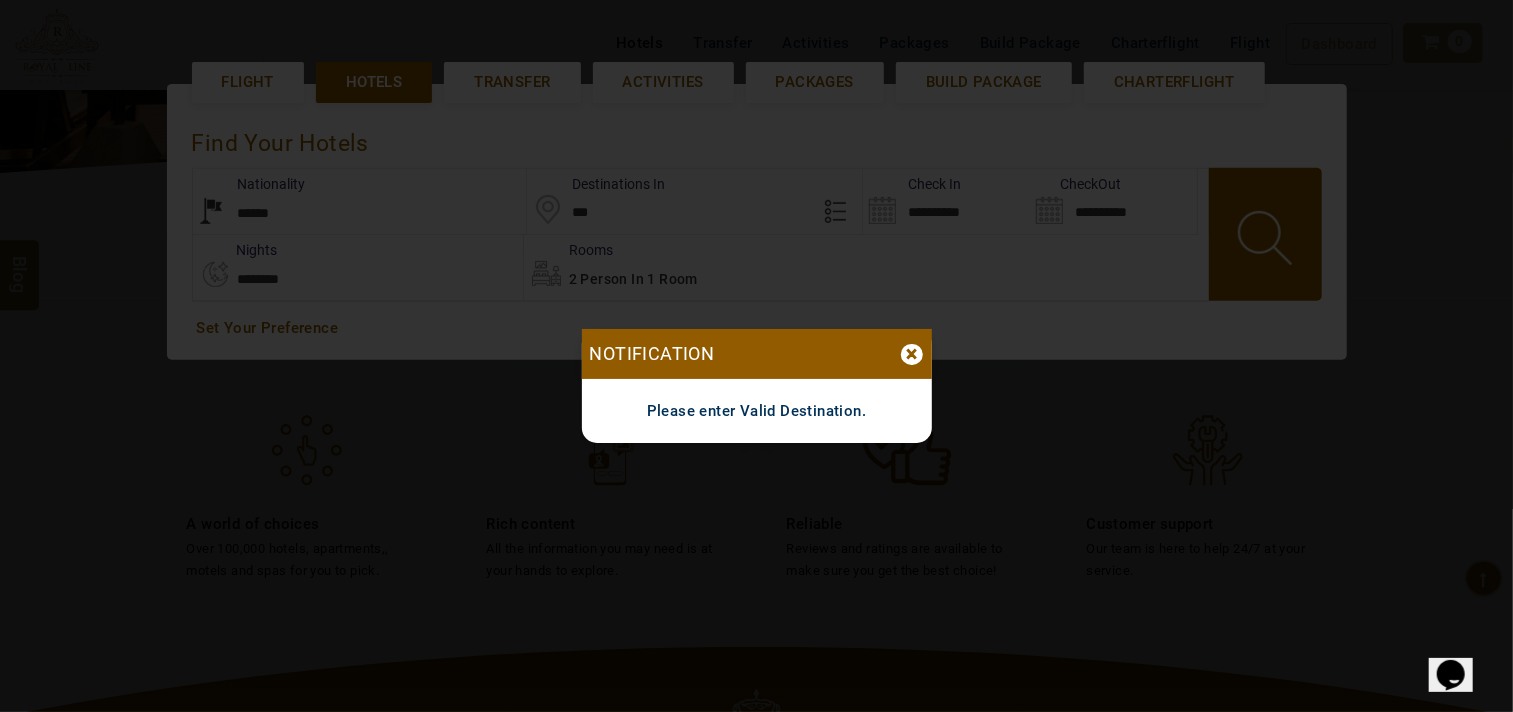 click on "×" at bounding box center [912, 354] 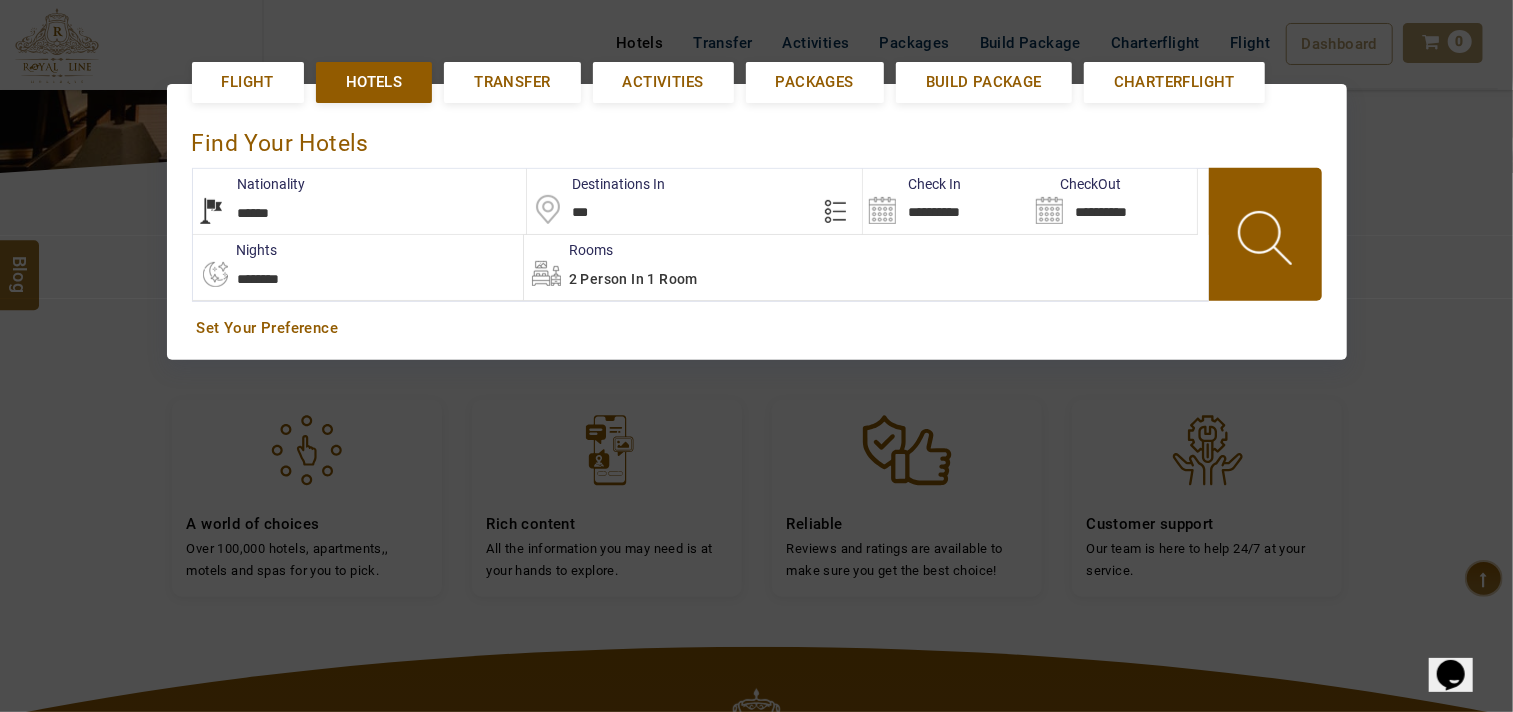 drag, startPoint x: 624, startPoint y: 207, endPoint x: 542, endPoint y: 217, distance: 82.607506 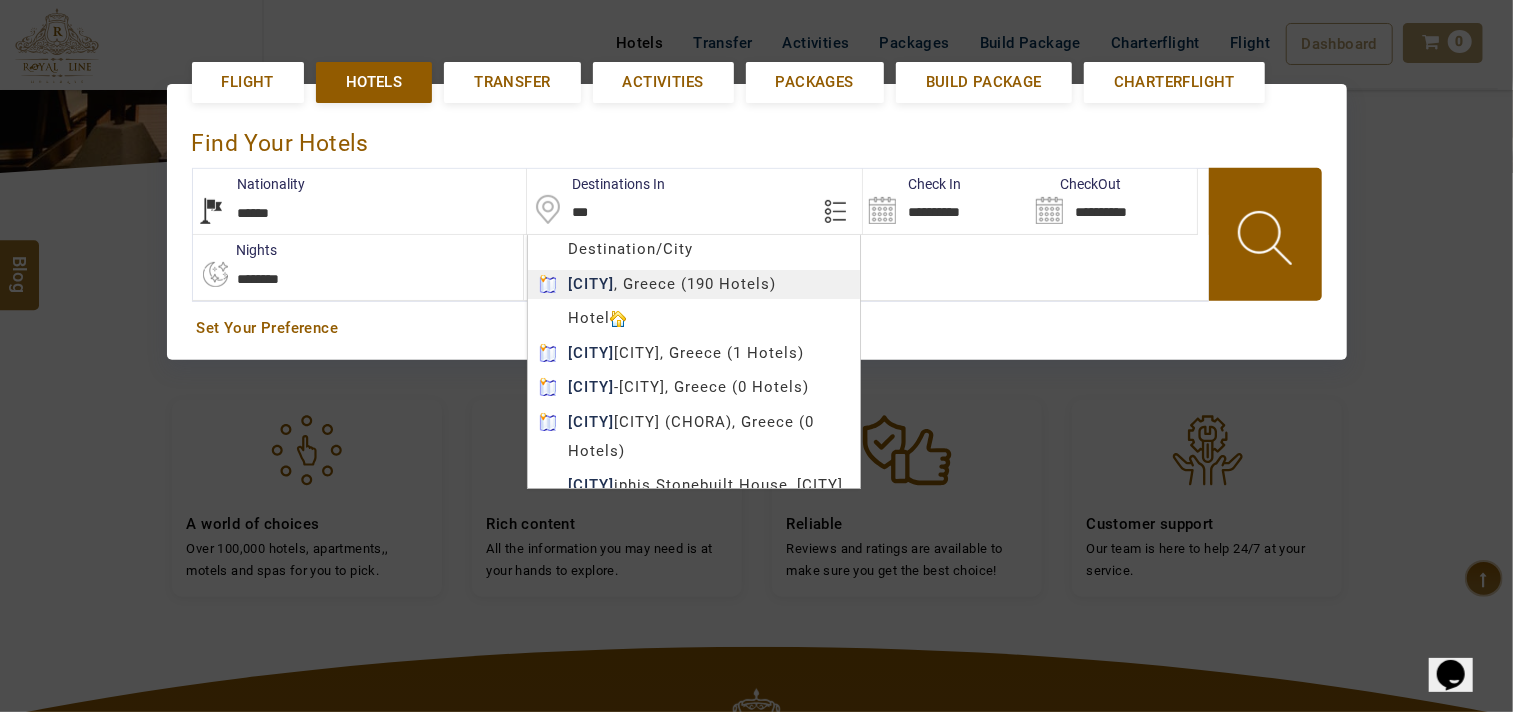 type on "***" 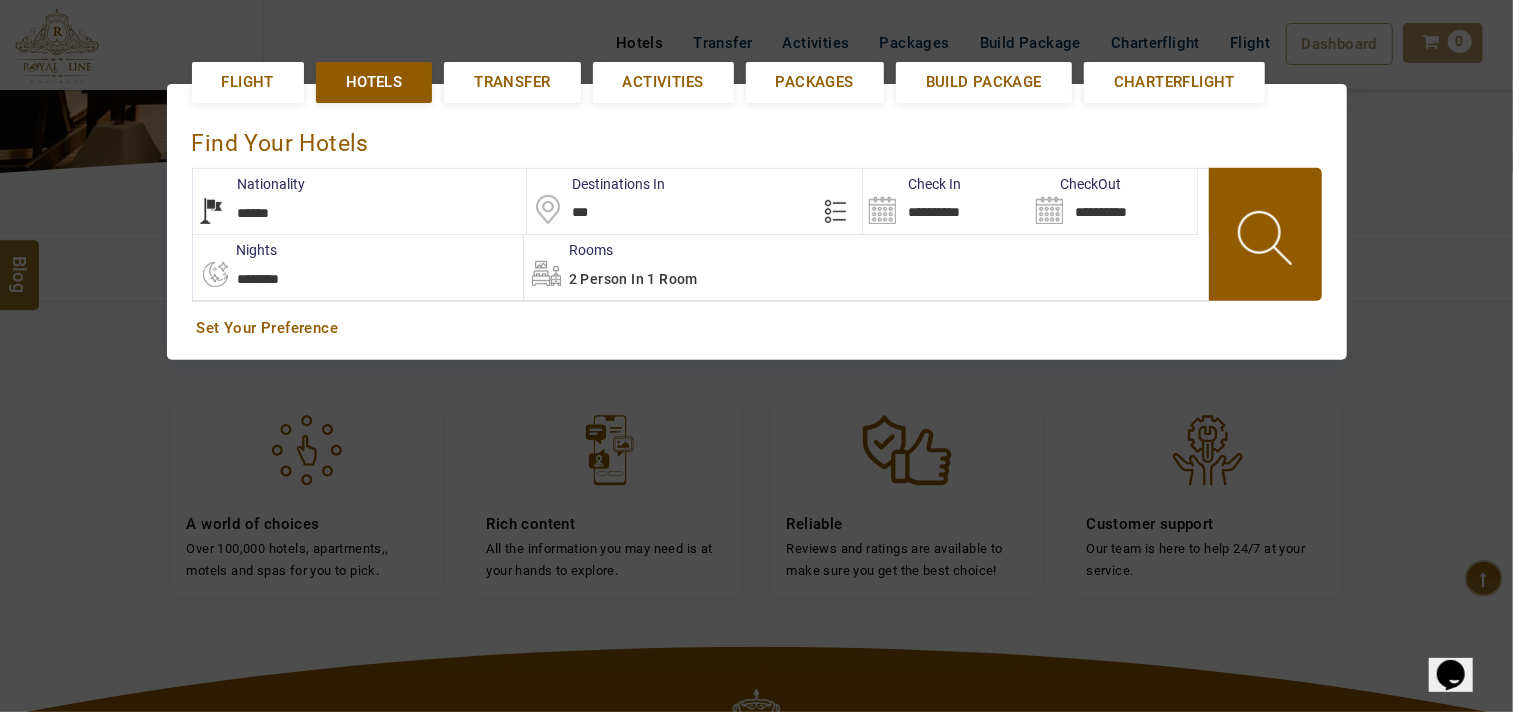 click at bounding box center (1267, 241) 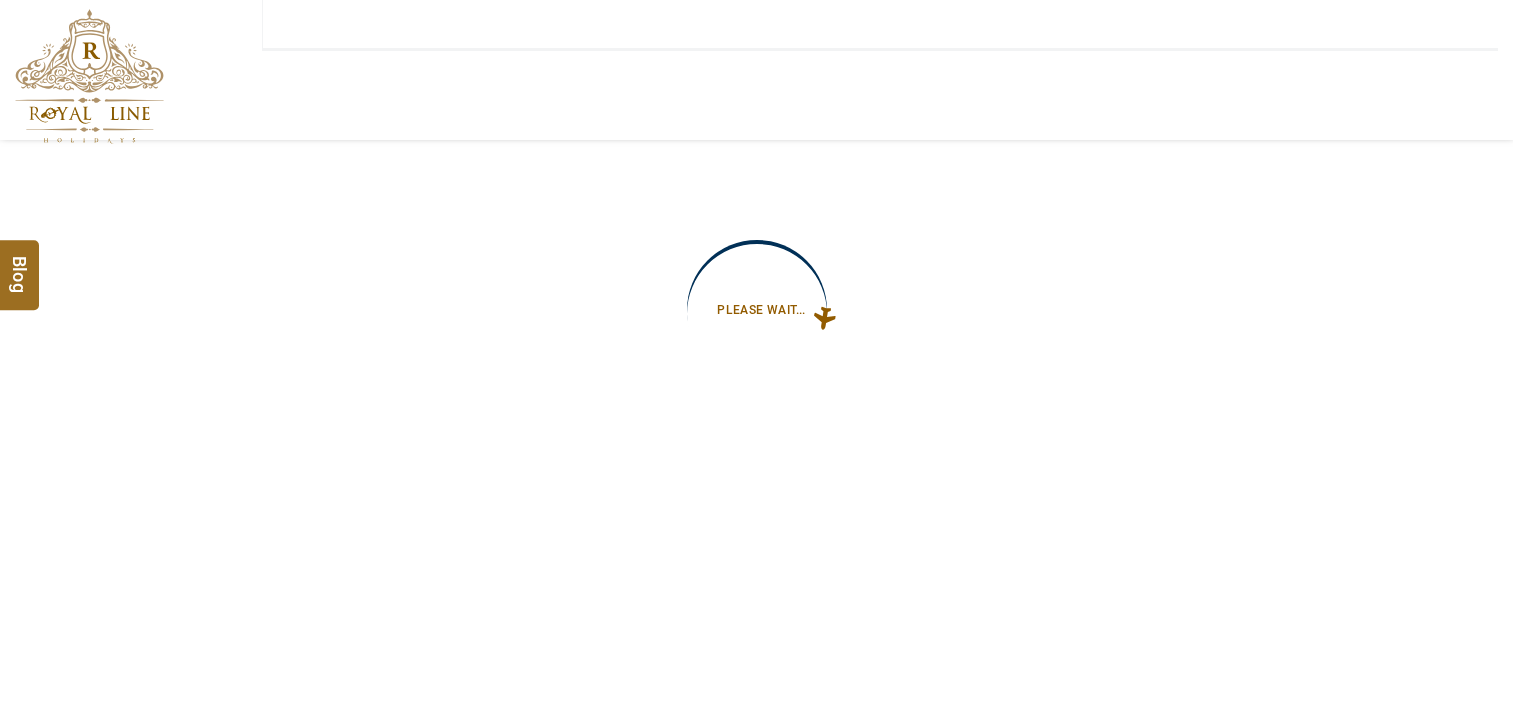 type on "**********" 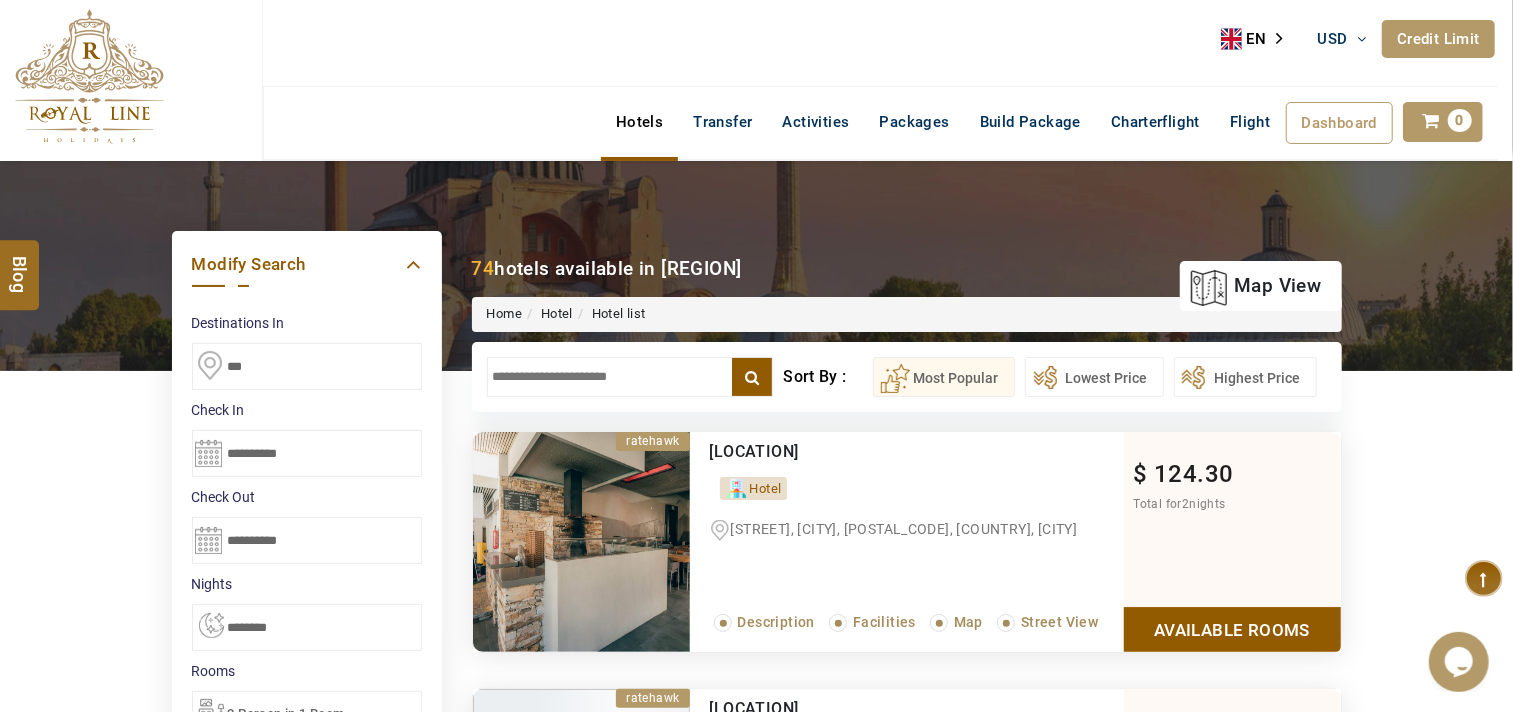scroll, scrollTop: 0, scrollLeft: 0, axis: both 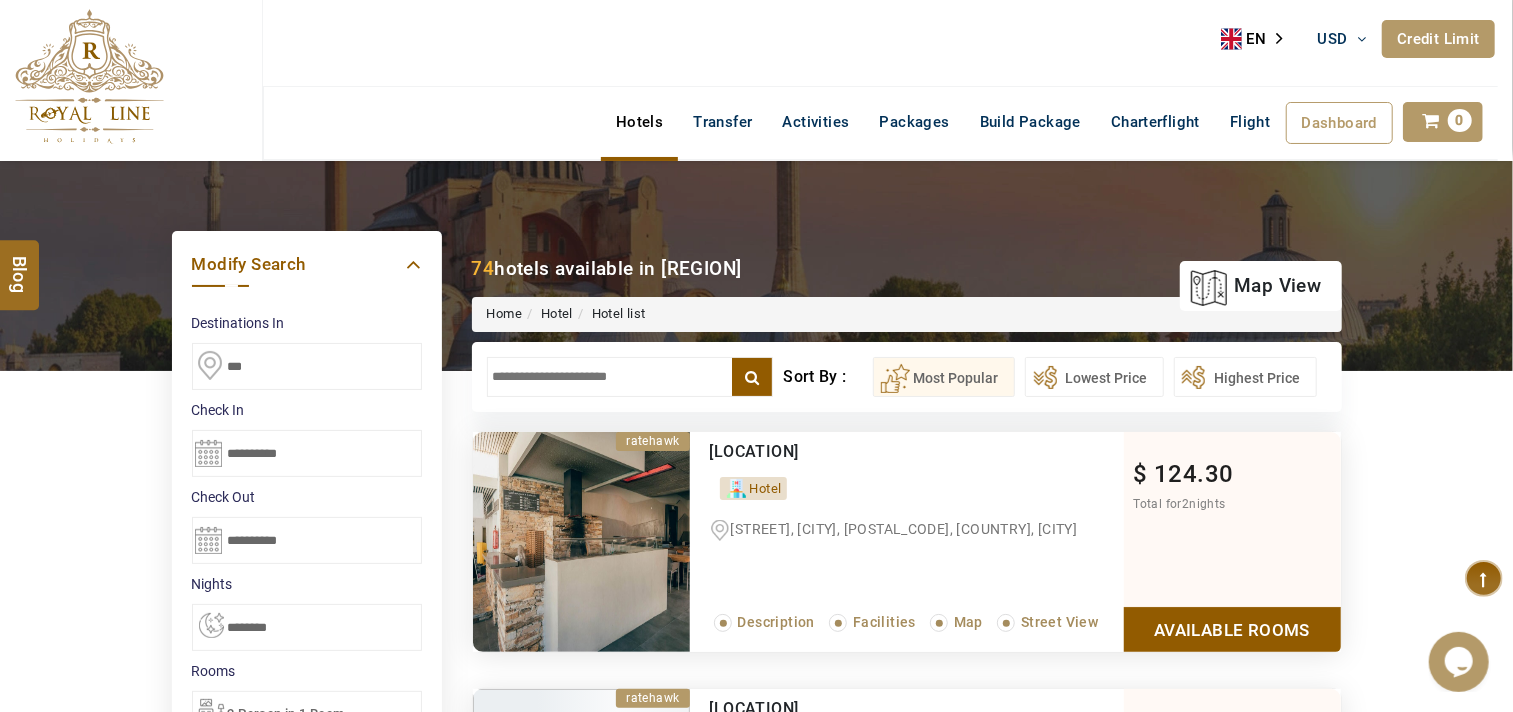 click on "DESTINATION + Add Destination  Nationality Afghanistan Albania Algeria American Samoa Andorra Angola Anguilla Antigua And Barbuda Argentina Armenia Aruba Australia Austria Azerbaijan Bahamas Bahrain Bangladesh Barbados Belarus Belgium Belize Benin Bermuda Bhutan Bolivia Bosnia Herzegovina Botswana Brazil British Indian Ocean Territory British Virgin Islands Brunei Darussalam Bulgaria Burkina Faso Burundi Cambodia Cameroon Canada Cape Verde Caribbean Cayman Islands Central African Republic Chad Chile China Christmas Island Cocos (Keeling) Islands Colombia Comoros Congo (Democratic Republic) Congo (Republic Of) Cook Islands Costa Rica Croatia Cuba Cyprus Czech Republic Denmark Djibouti Dominica Dominican Republic East Timor Ecuador Egypt El Salvador Equatorial Guinea Eritrea Estonia Ethiopia Falkland Islands(Malvinas) Faroe Islands Fiji Finland France French Guiana French Polynesia French Southern Territories Gabon Gambia Georgia Germany Ghana Gibraltar Greece Greenland Grenada Guadeloupe Guam Guatemala Guinea" at bounding box center (756, 938) 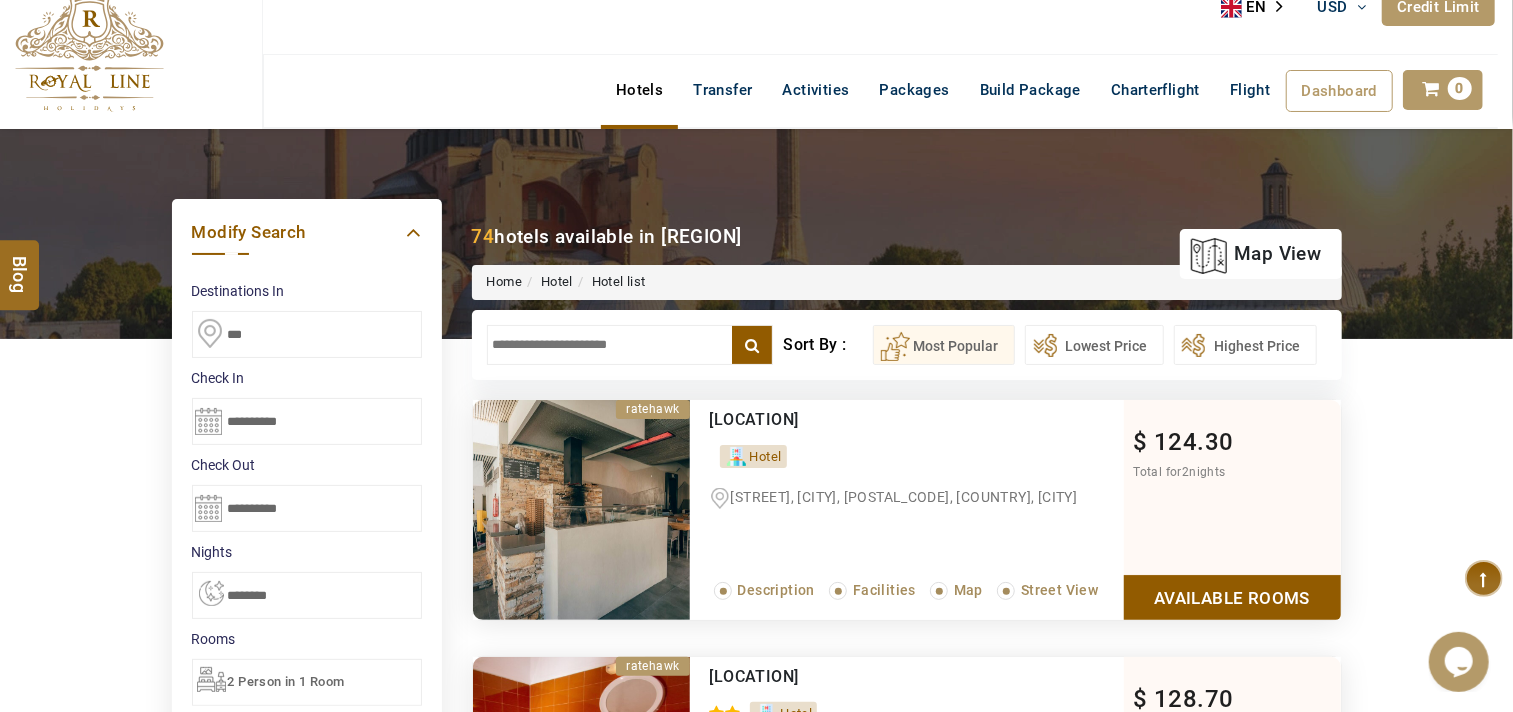 scroll, scrollTop: 0, scrollLeft: 0, axis: both 